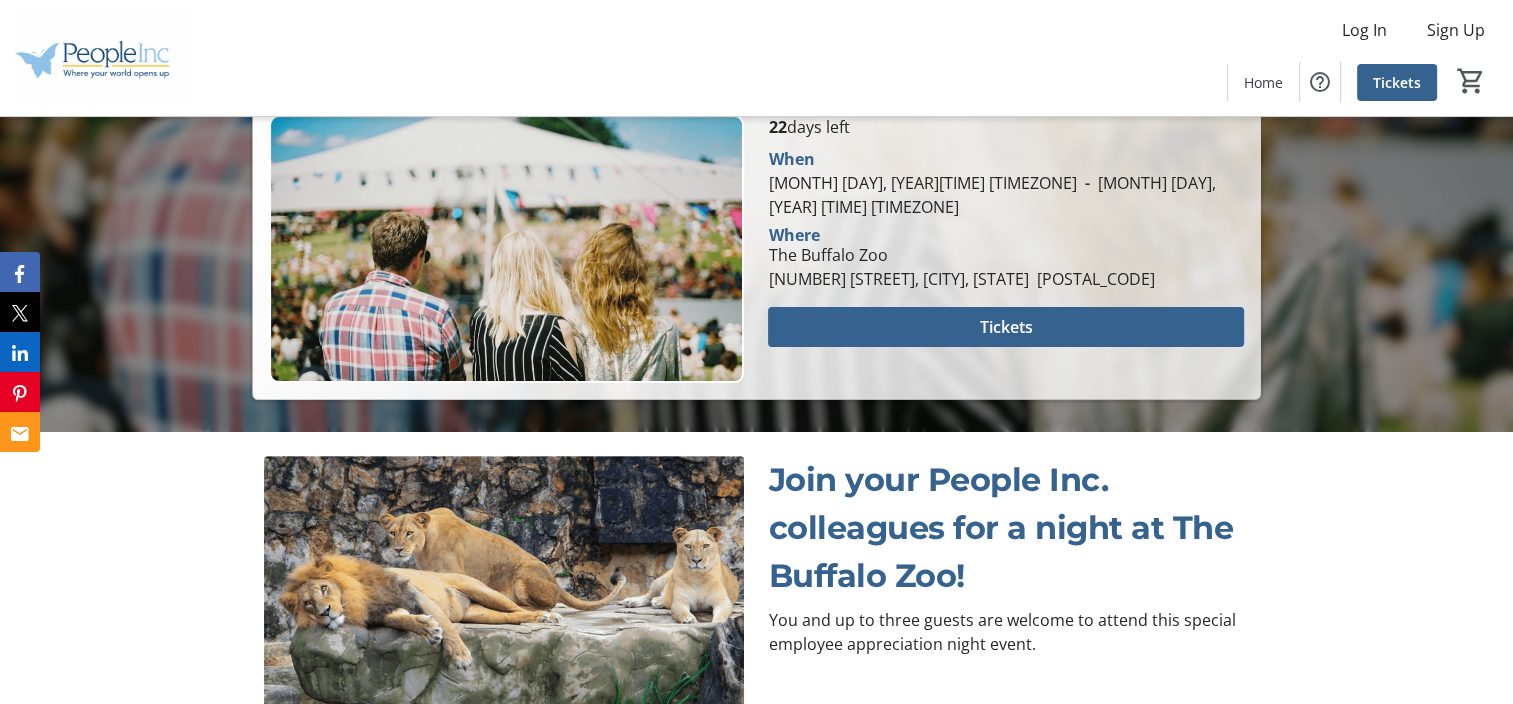 scroll, scrollTop: 487, scrollLeft: 0, axis: vertical 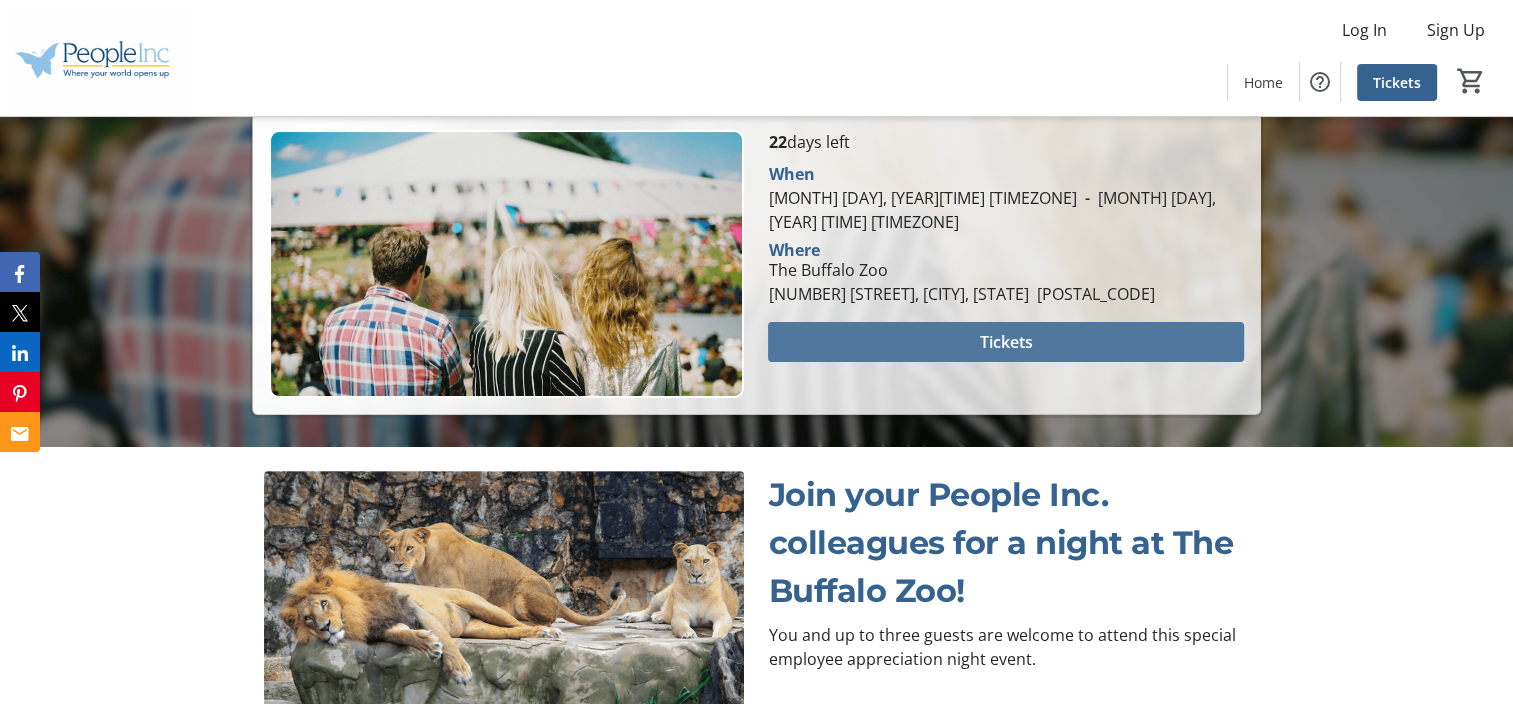 click at bounding box center (1005, 342) 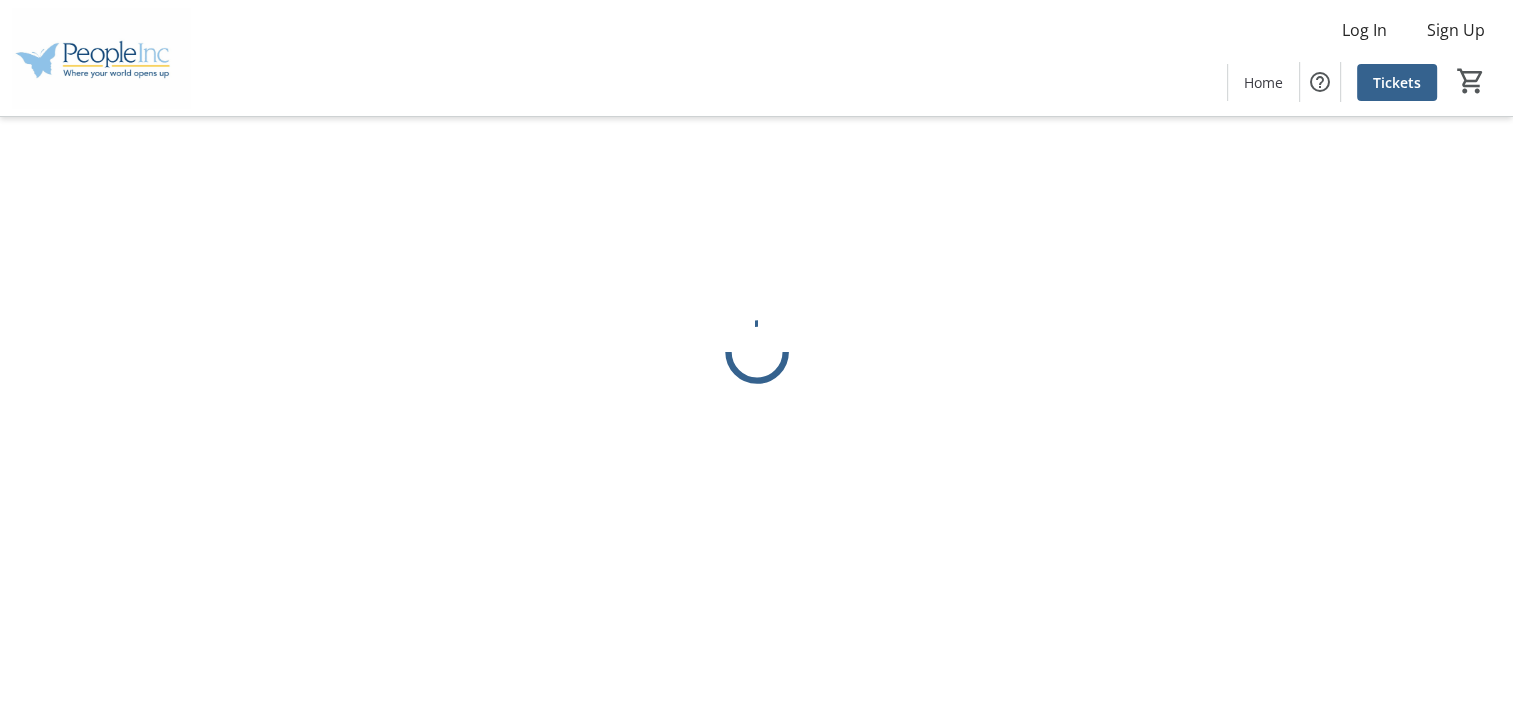 scroll, scrollTop: 0, scrollLeft: 0, axis: both 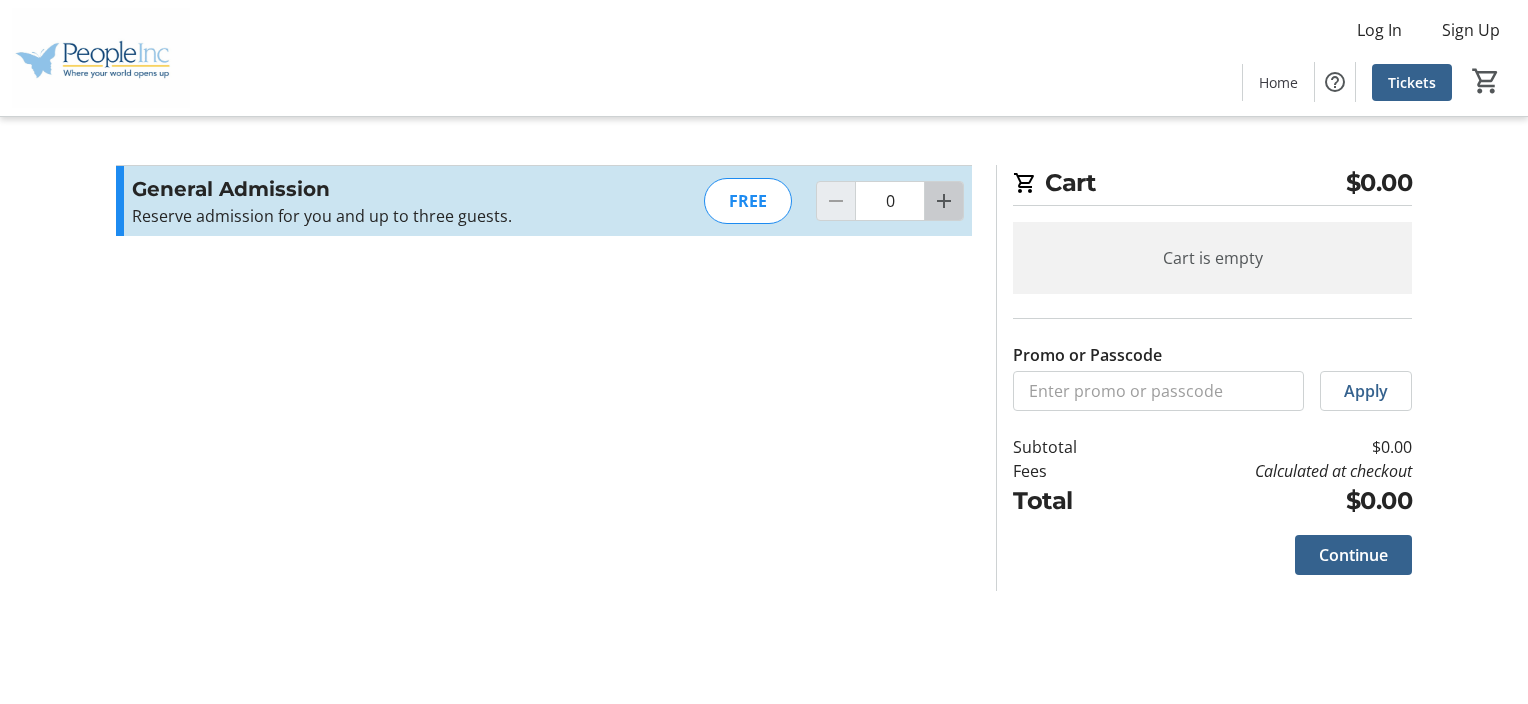 click 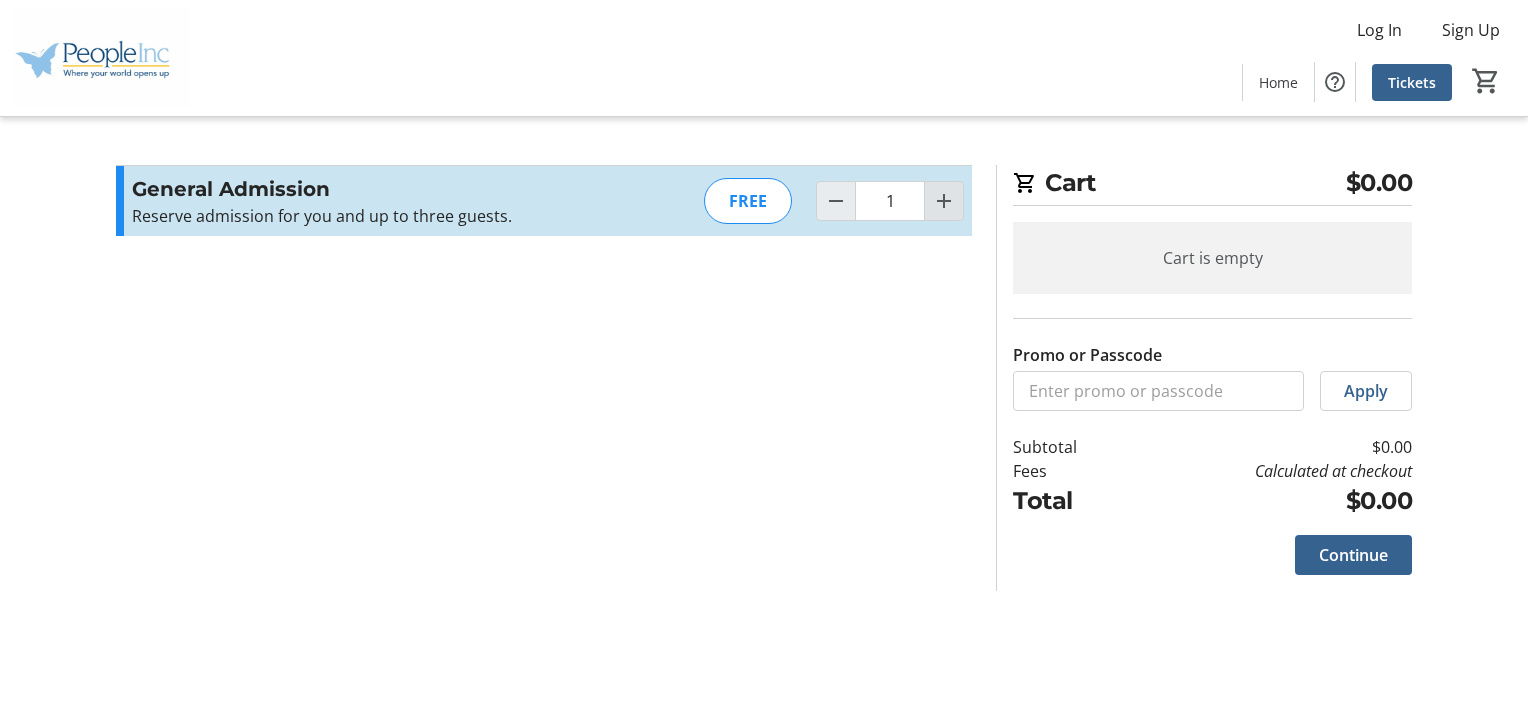 click 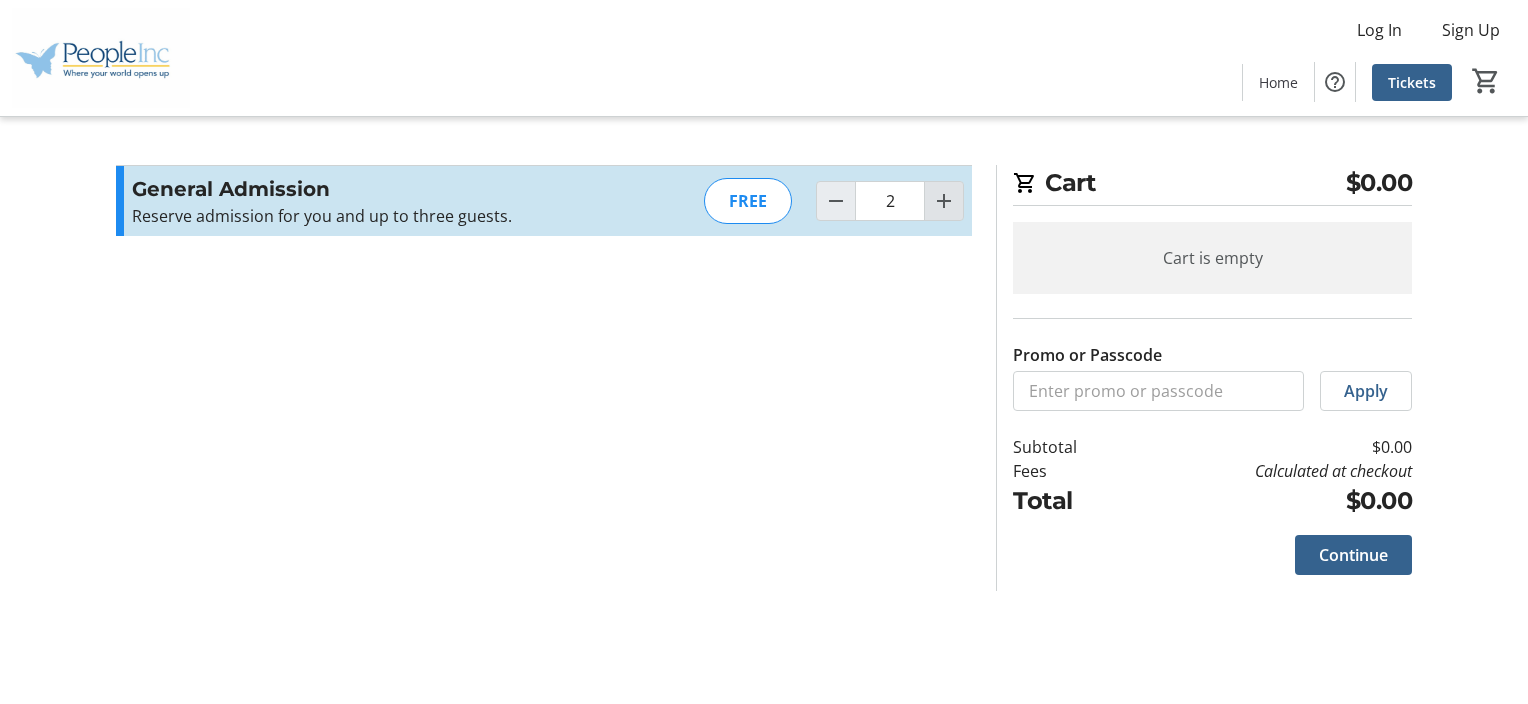 click 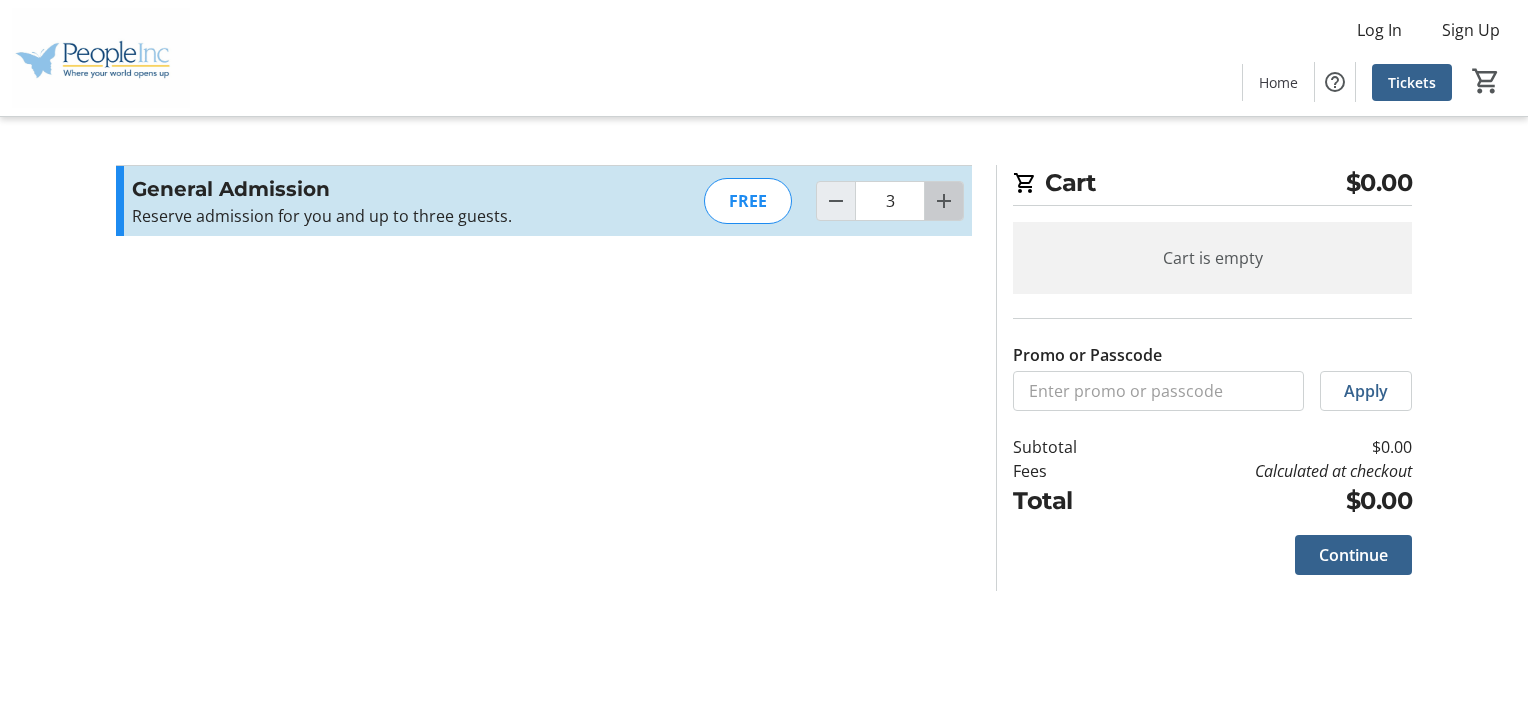 click 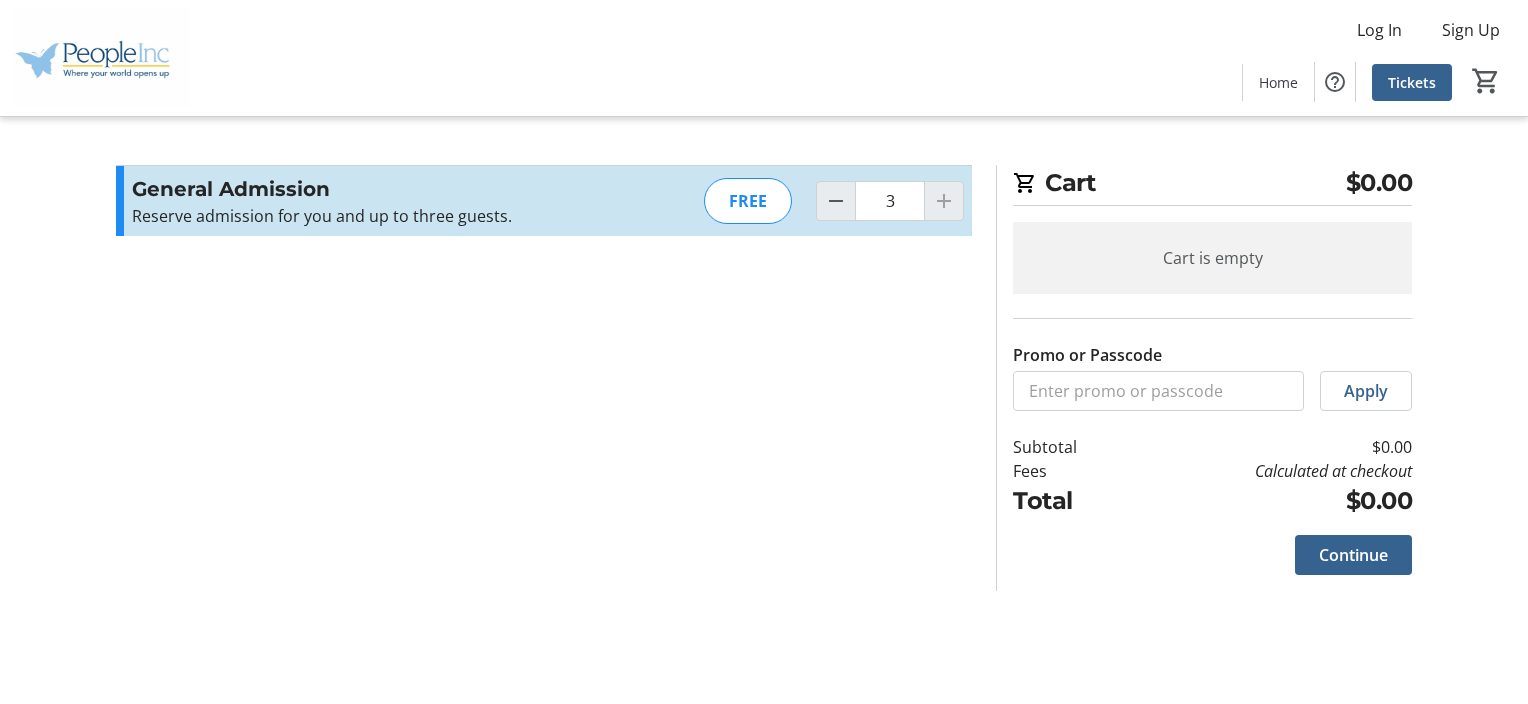 type on "4" 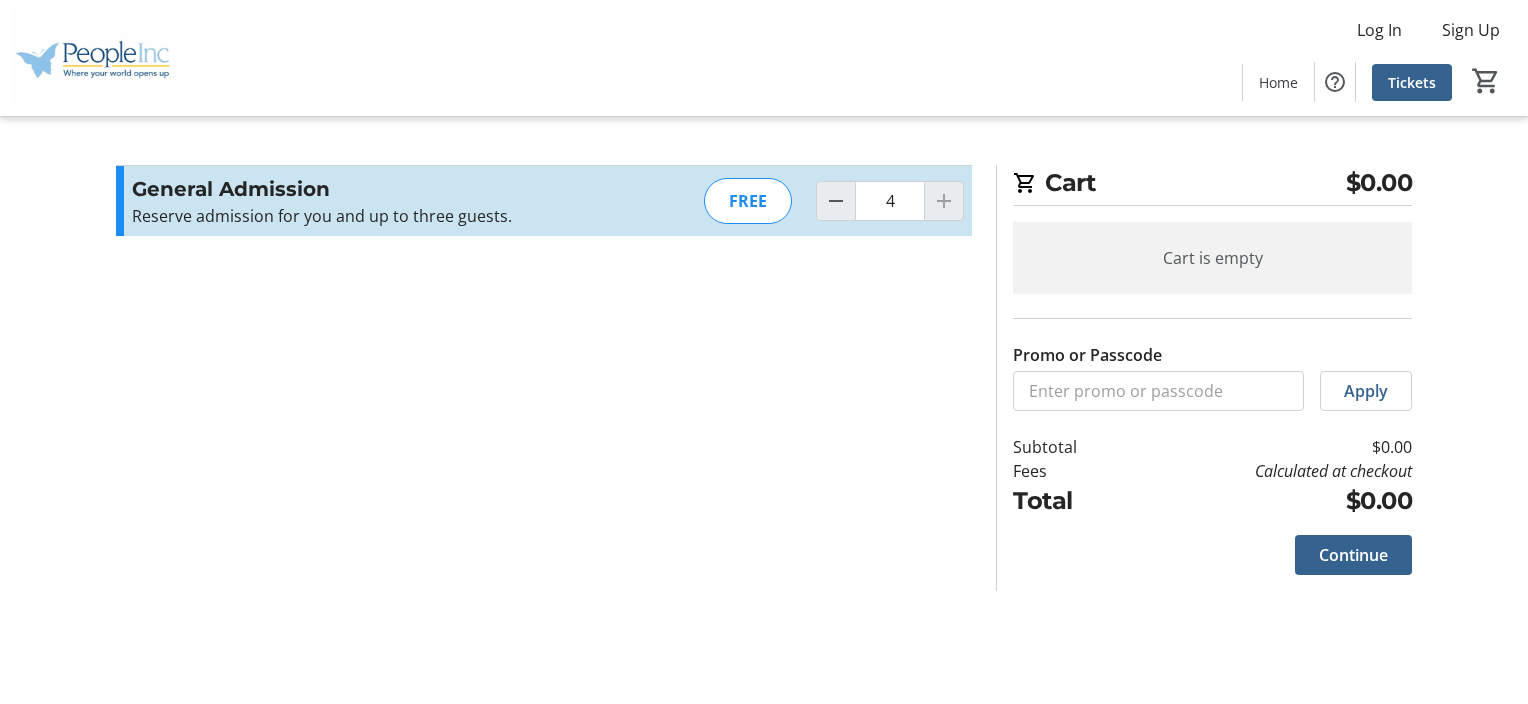 click 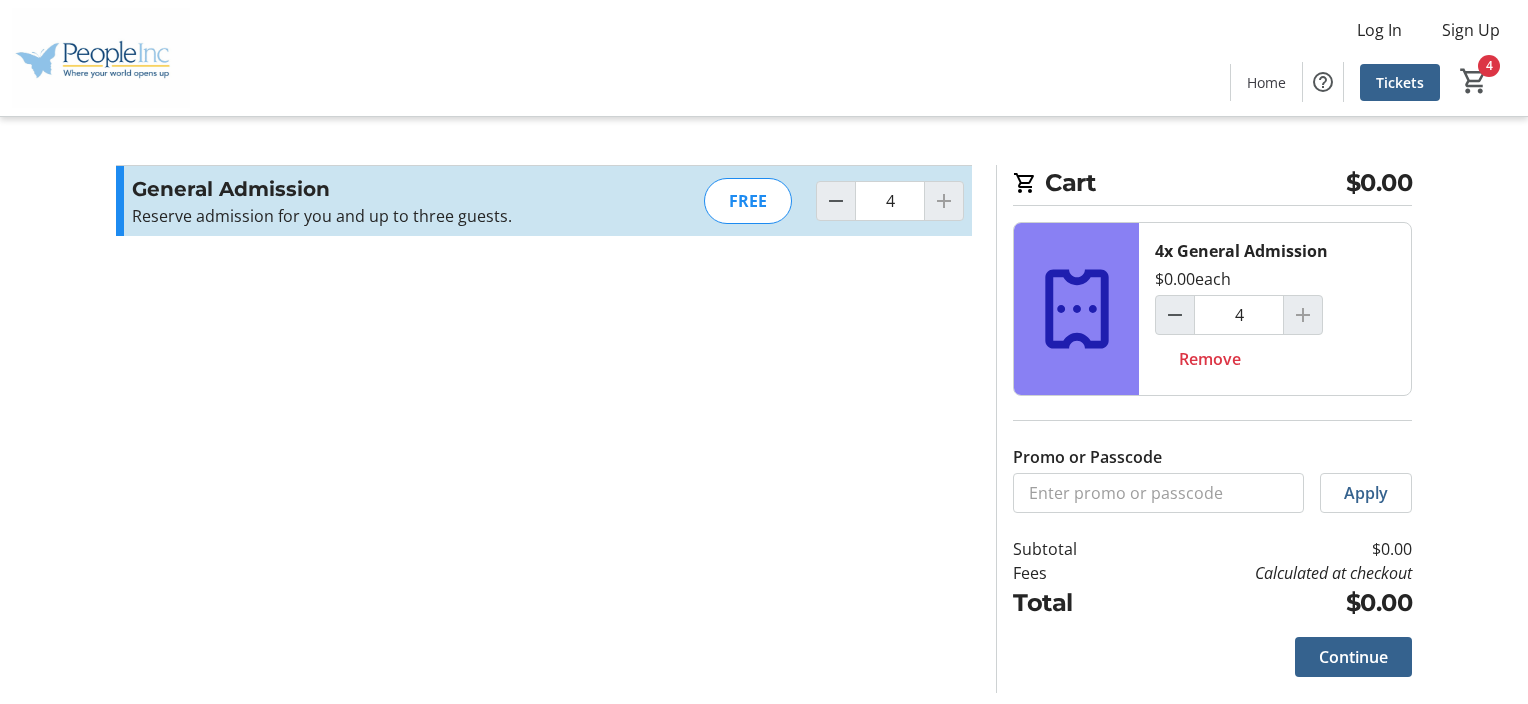 click on "FREE" 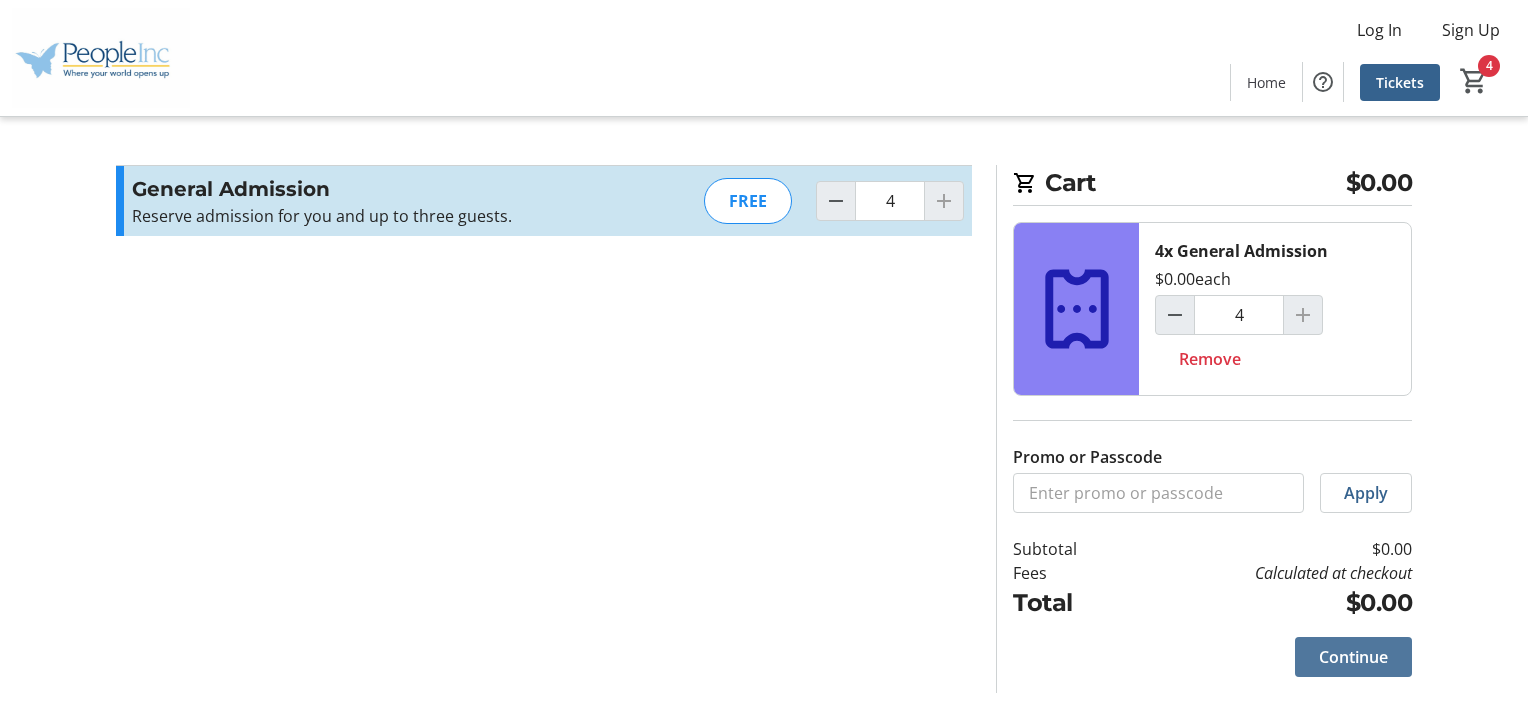 click on "Continue" 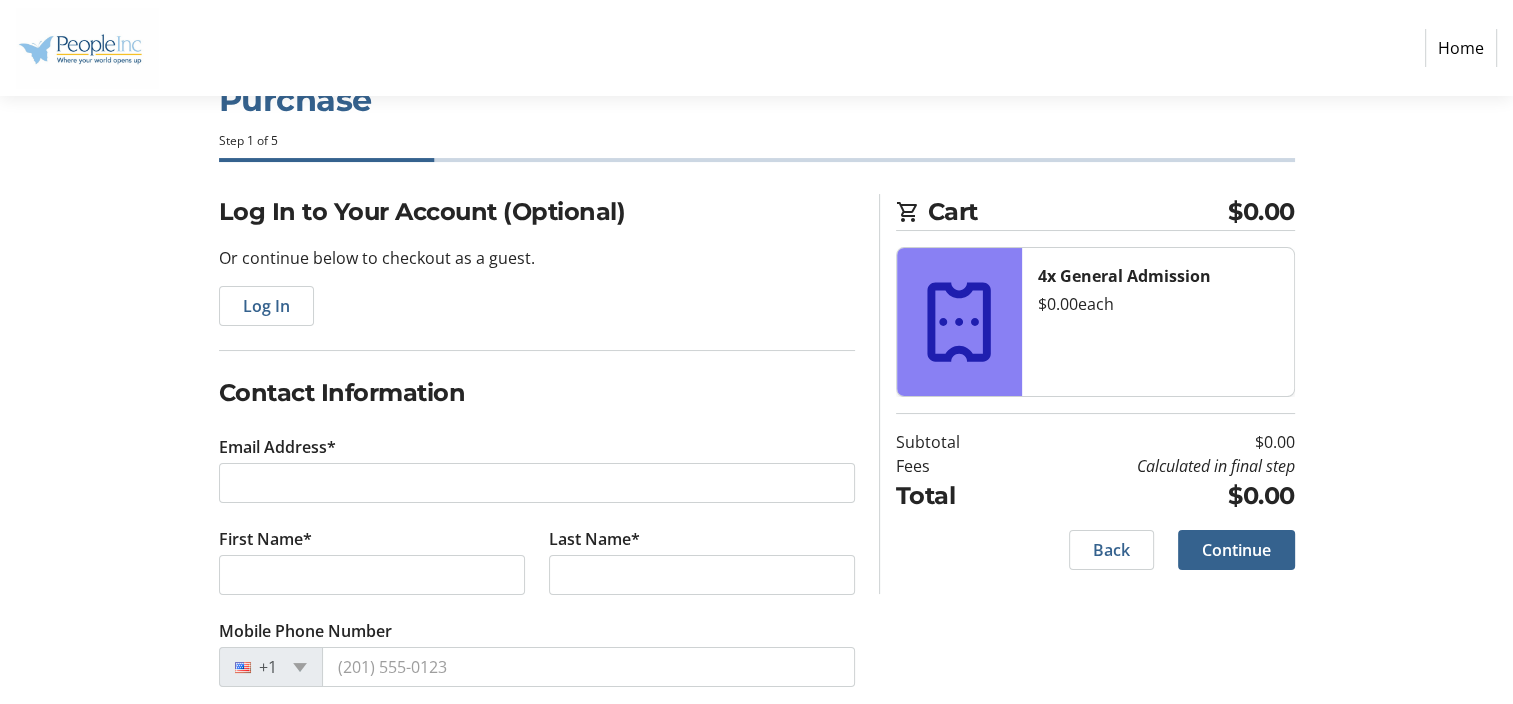 scroll, scrollTop: 97, scrollLeft: 0, axis: vertical 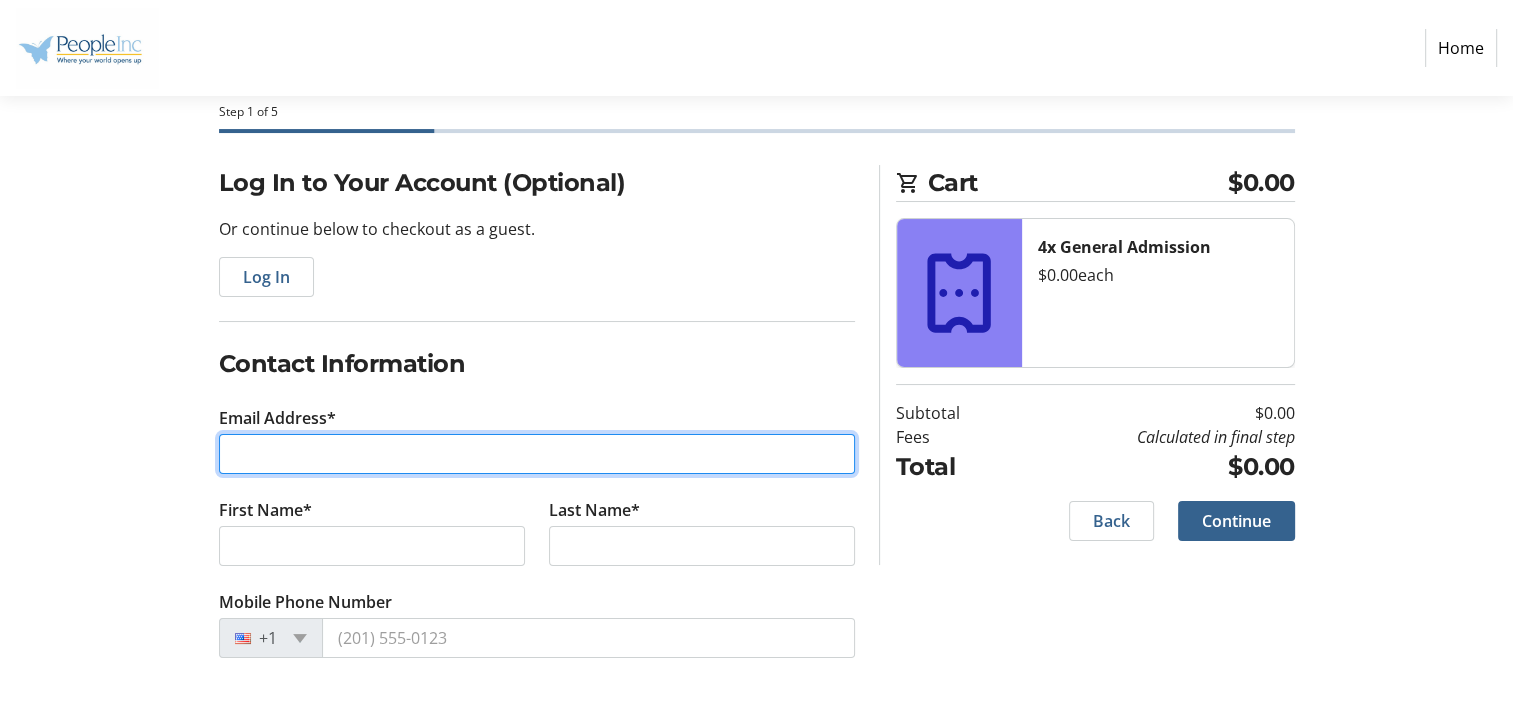click on "Email Address*" at bounding box center [537, 454] 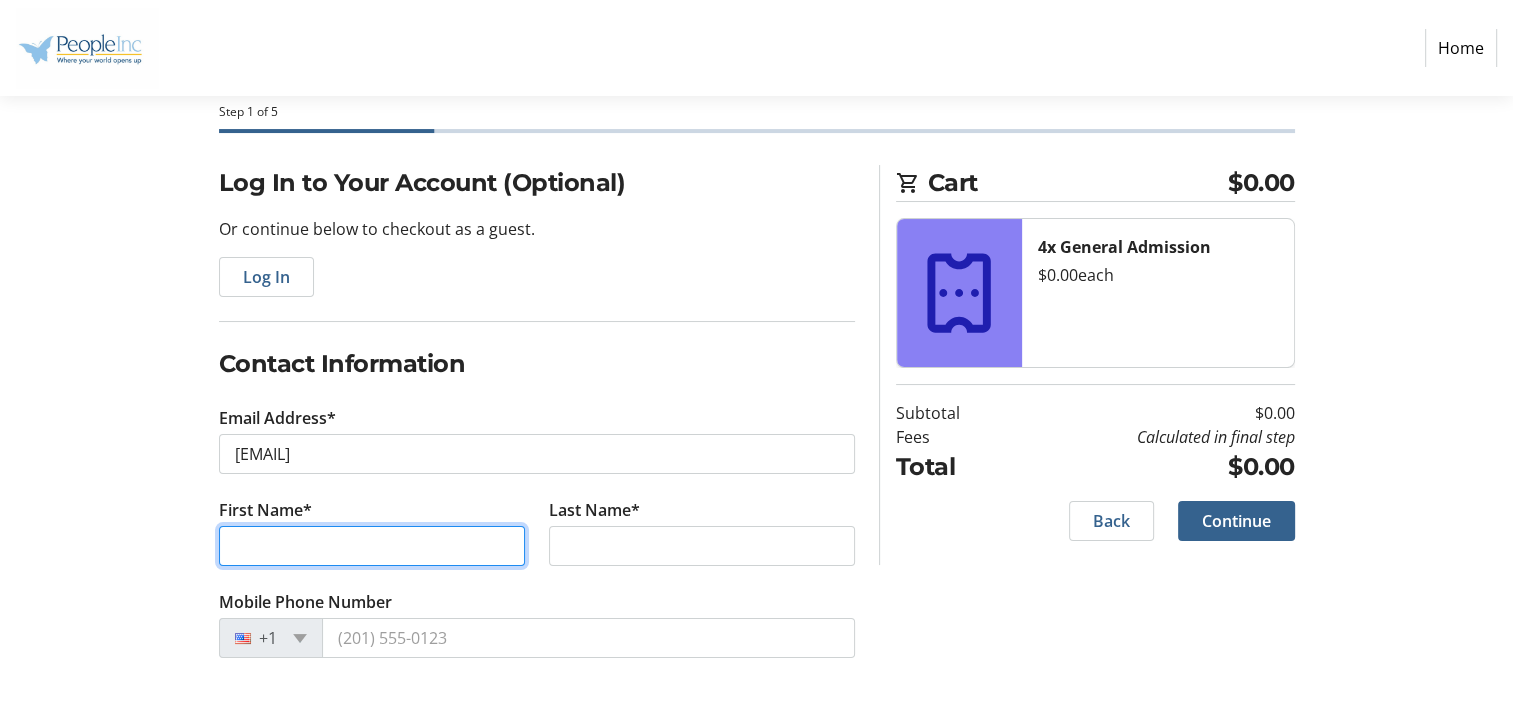 type on "[FIRST]" 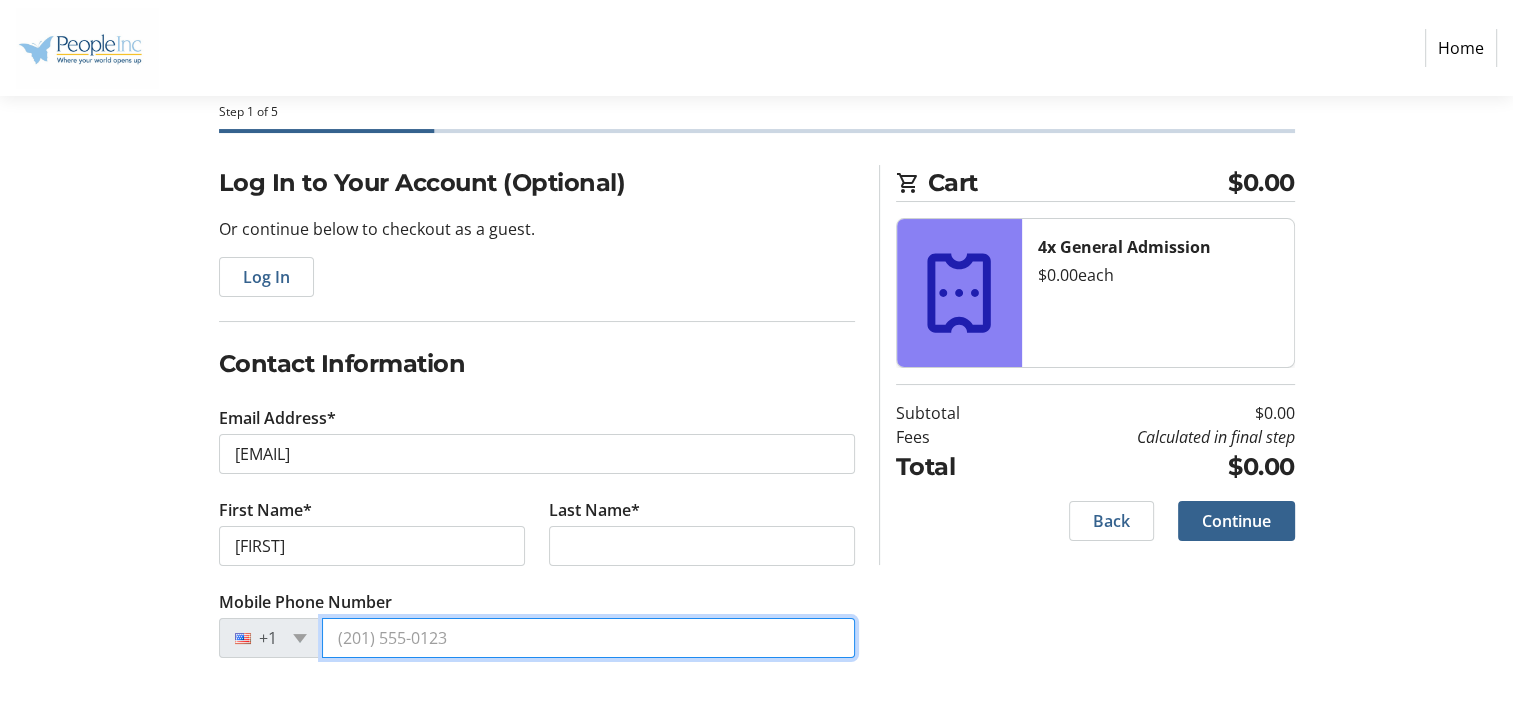 type on "[PHONE]" 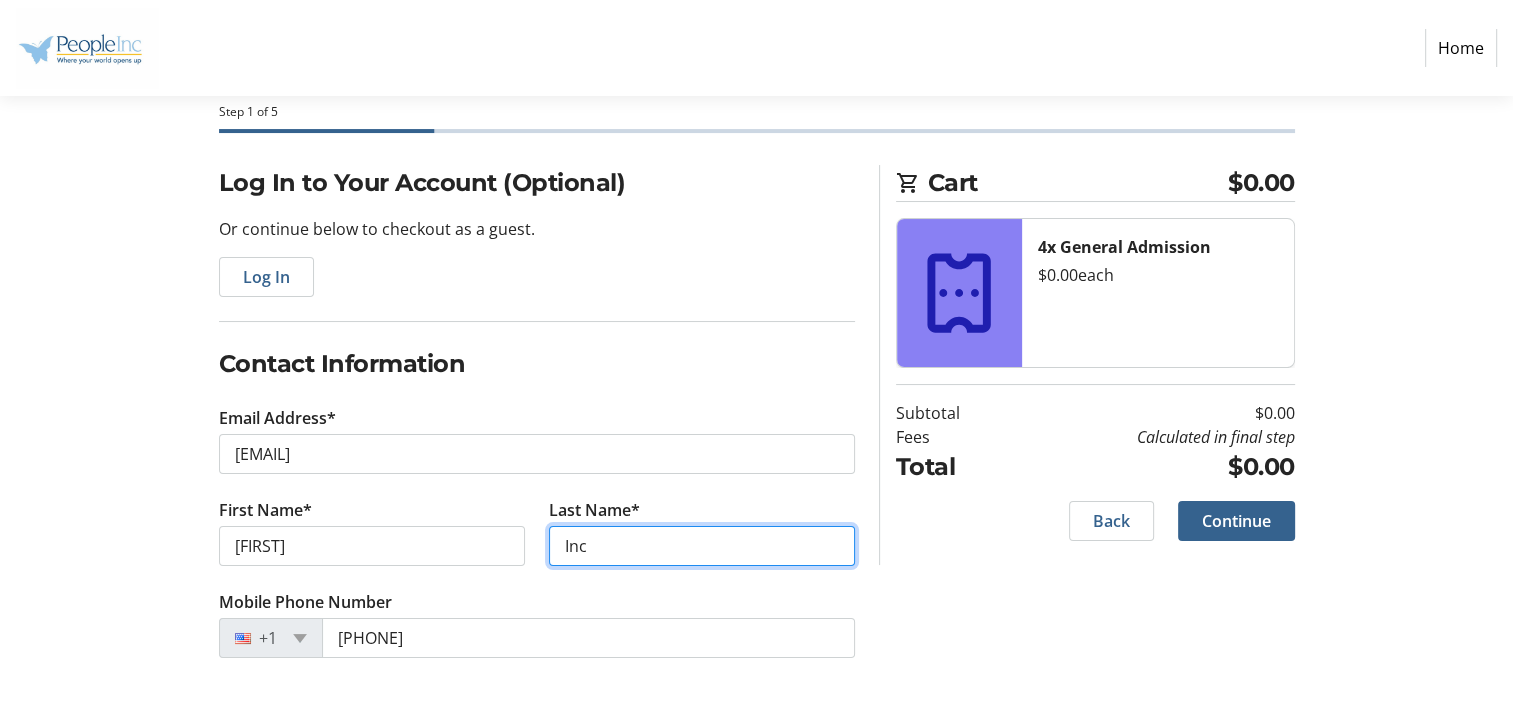 drag, startPoint x: 610, startPoint y: 552, endPoint x: 552, endPoint y: 545, distance: 58.420887 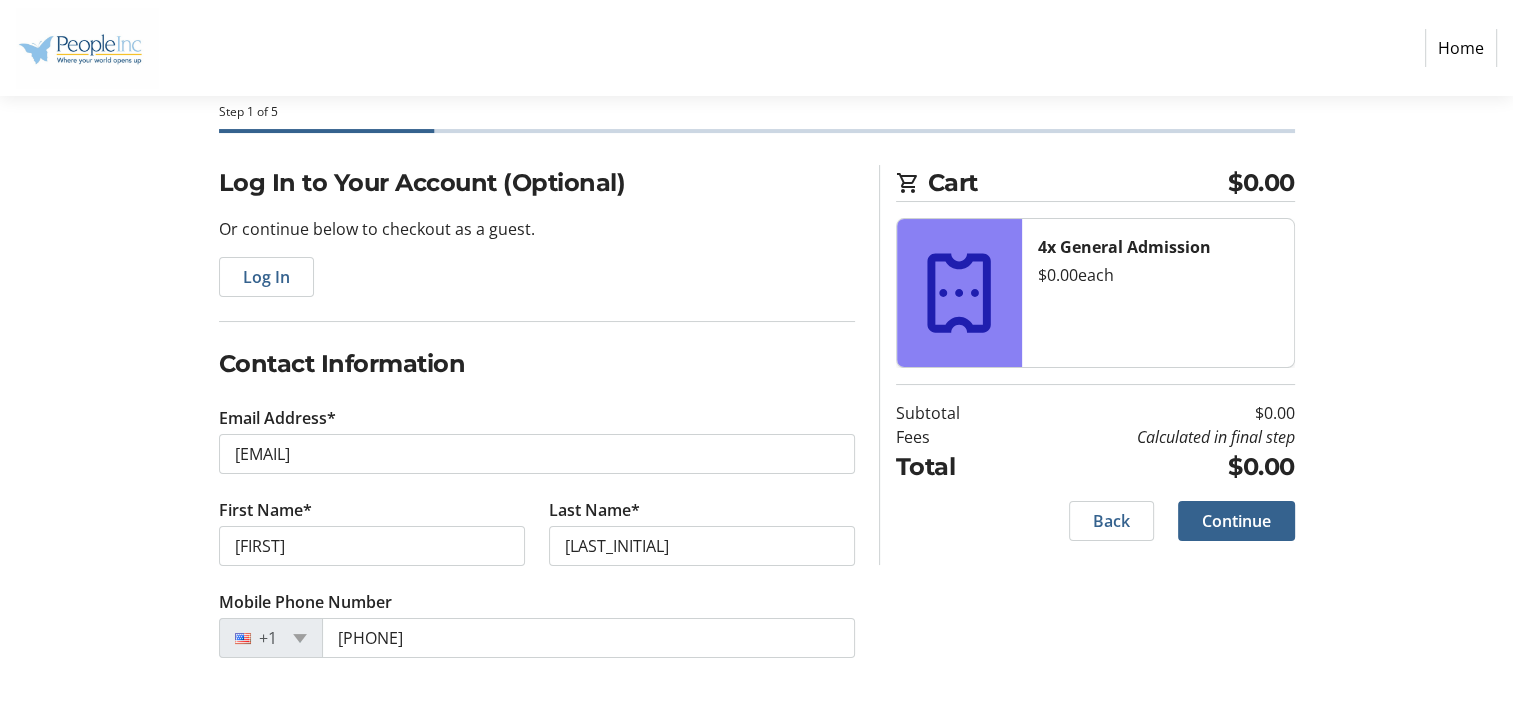click on "Email Address* [EMAIL]" 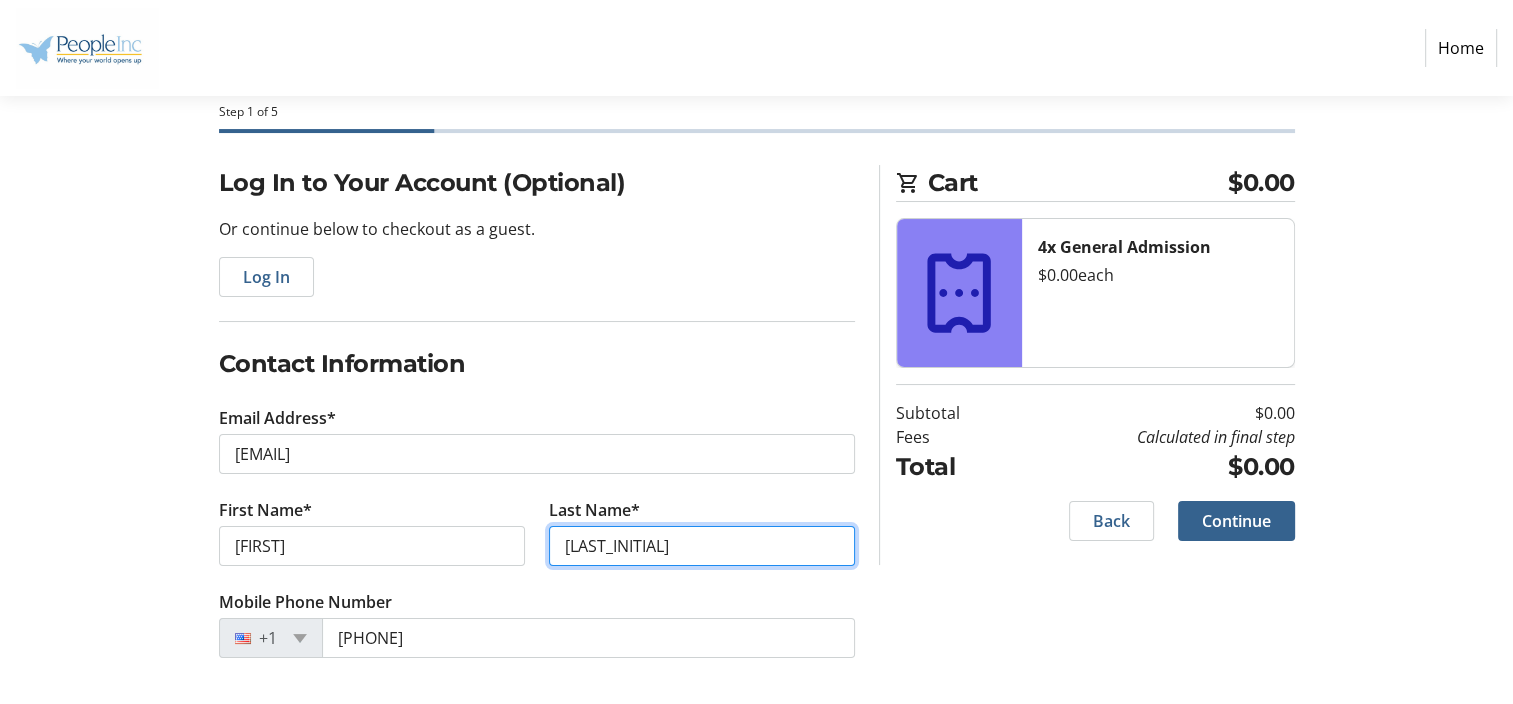 click on "[LAST_INITIAL]" at bounding box center (702, 546) 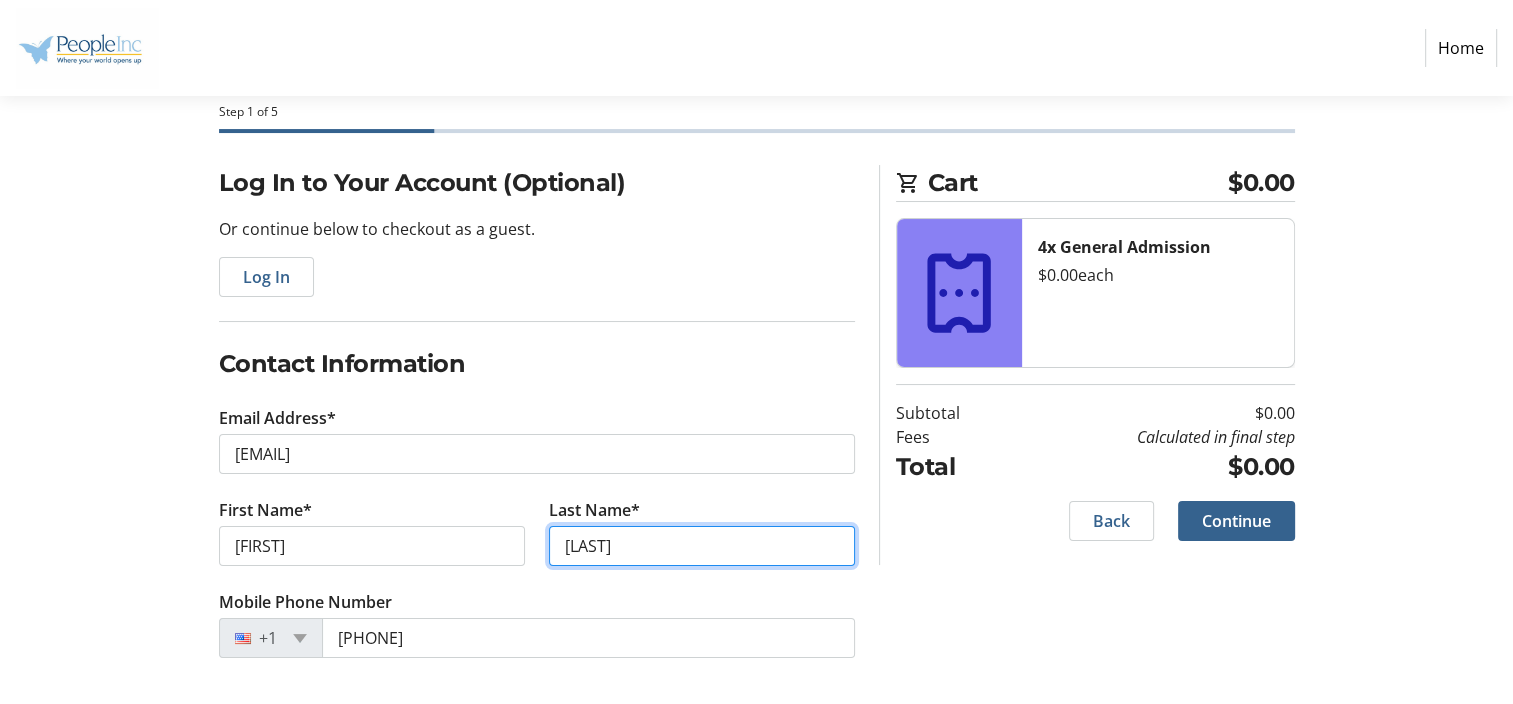 type on "[LAST]" 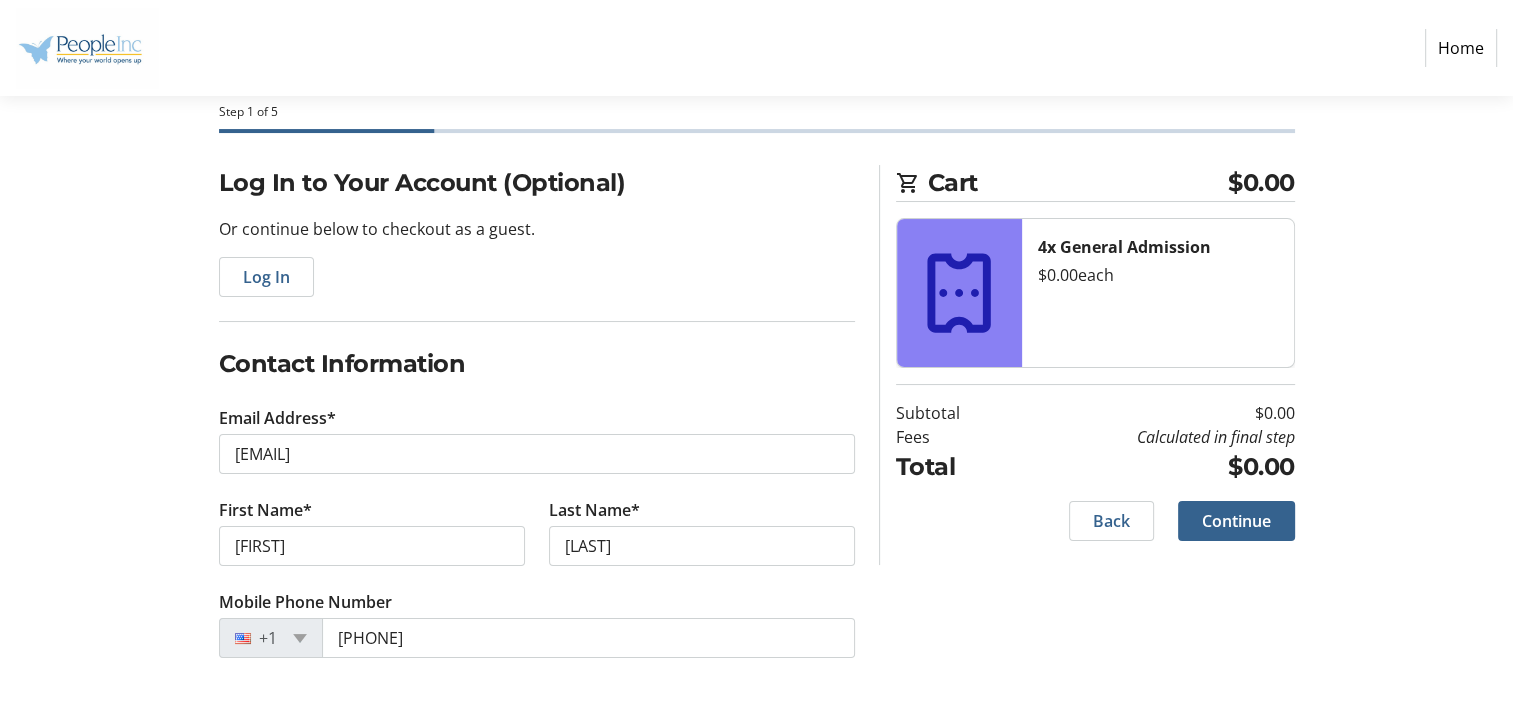 click on "Log In to Your Account (Optional) Or continue below to checkout as a guest.  Log In  Contact Information Email Address* [EMAIL] First Name* [FIRST] Last Name* [LAST]  Mobile Phone Number  [PHONE] Cart $0.00 4x General Admission  $0.00   each  Subtotal  $0.00  Fees  Calculated in final step  Total  $0.00   Back   Continue" 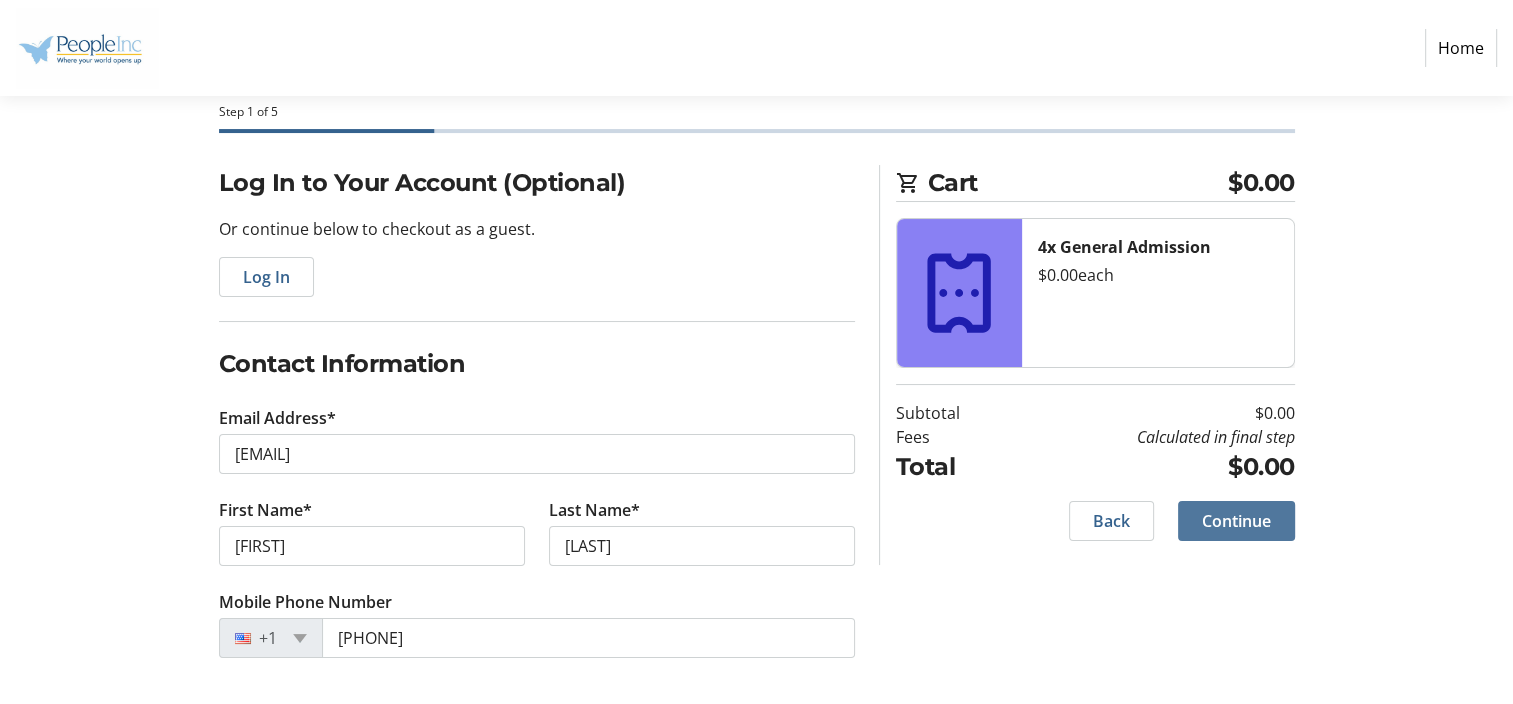 click on "Continue" 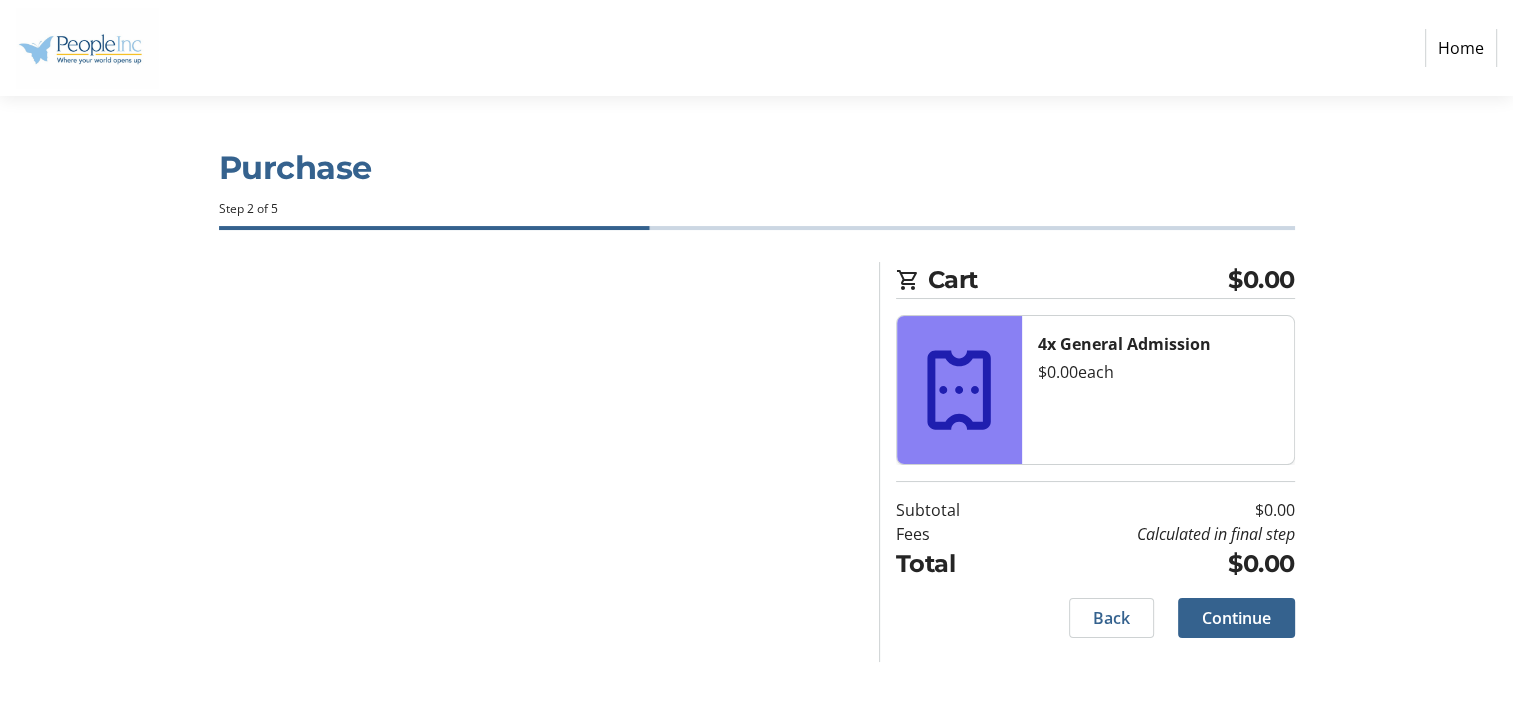 scroll, scrollTop: 0, scrollLeft: 0, axis: both 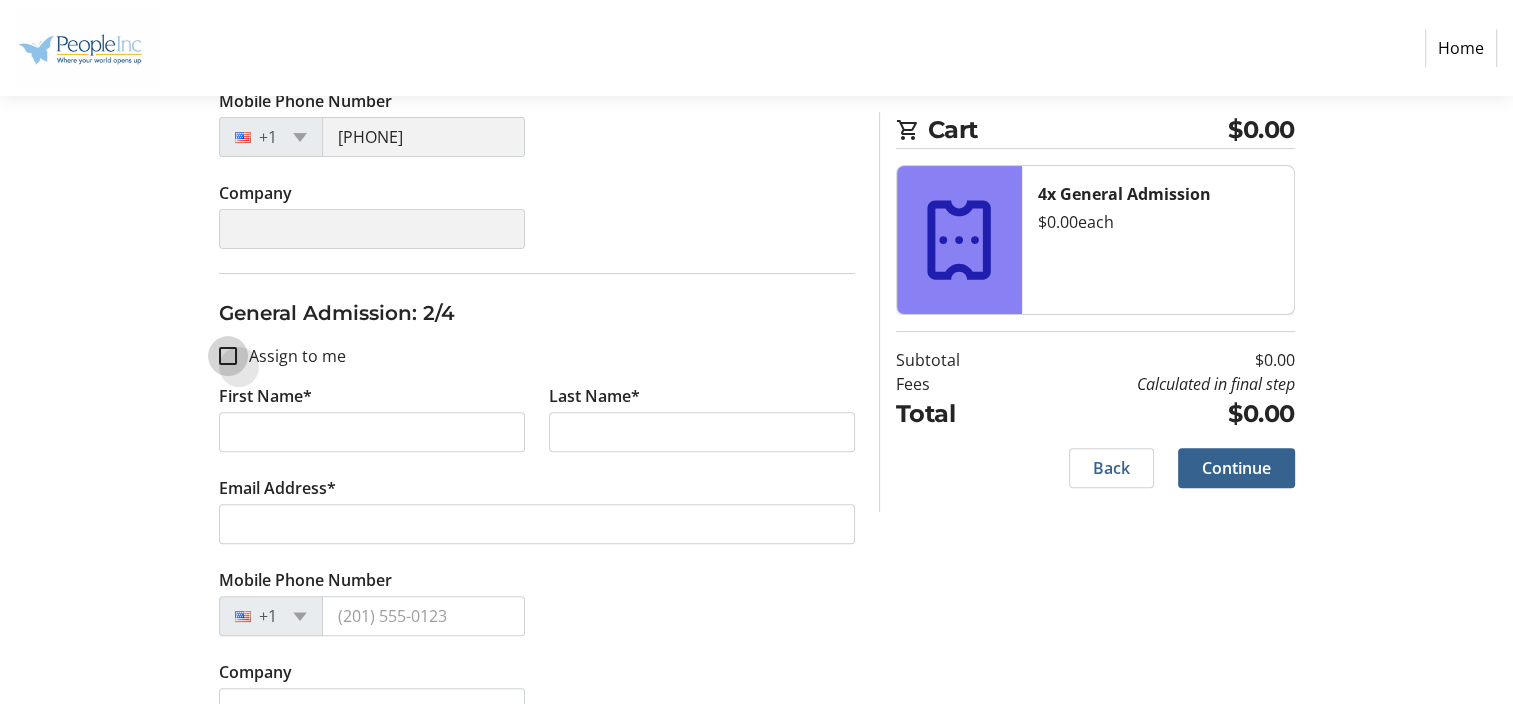 click on "Assign to me" at bounding box center [228, 356] 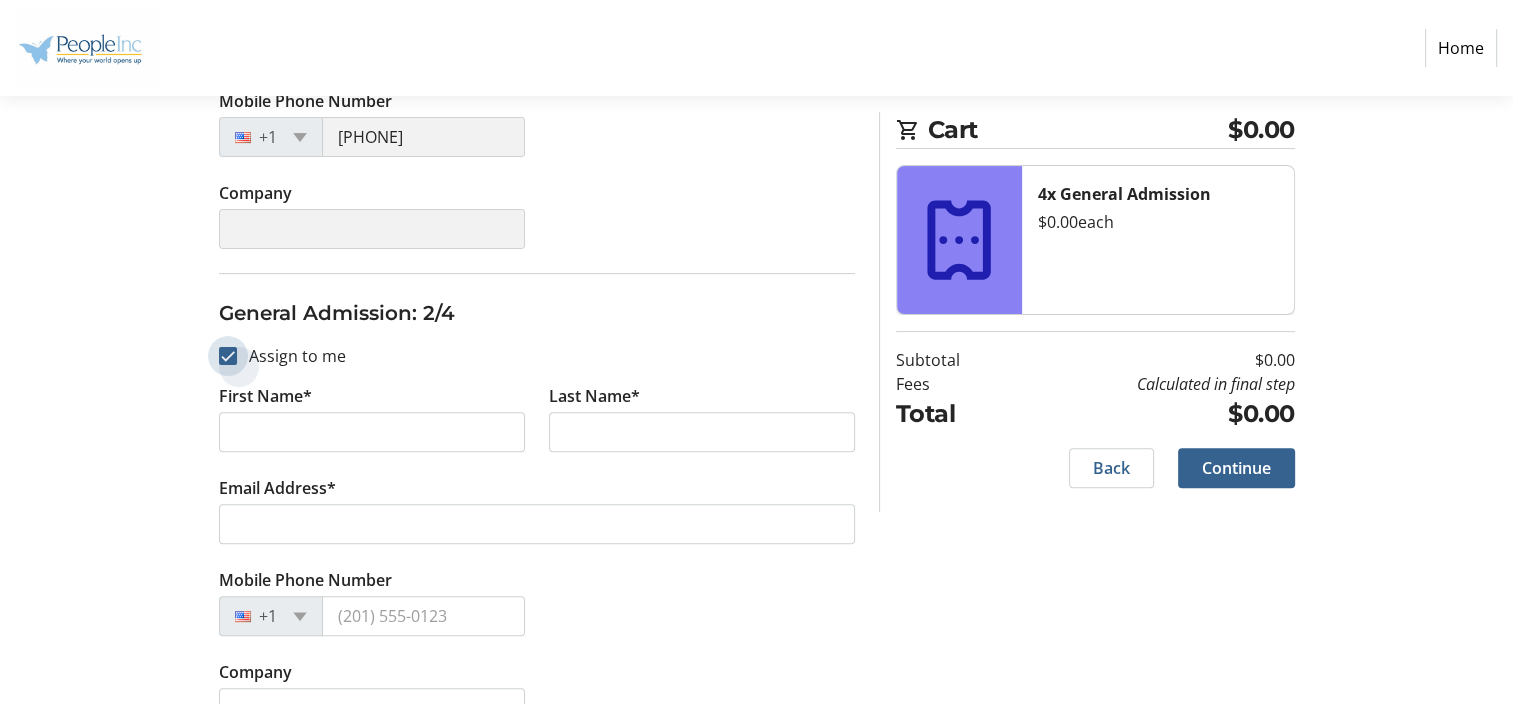 checkbox on "true" 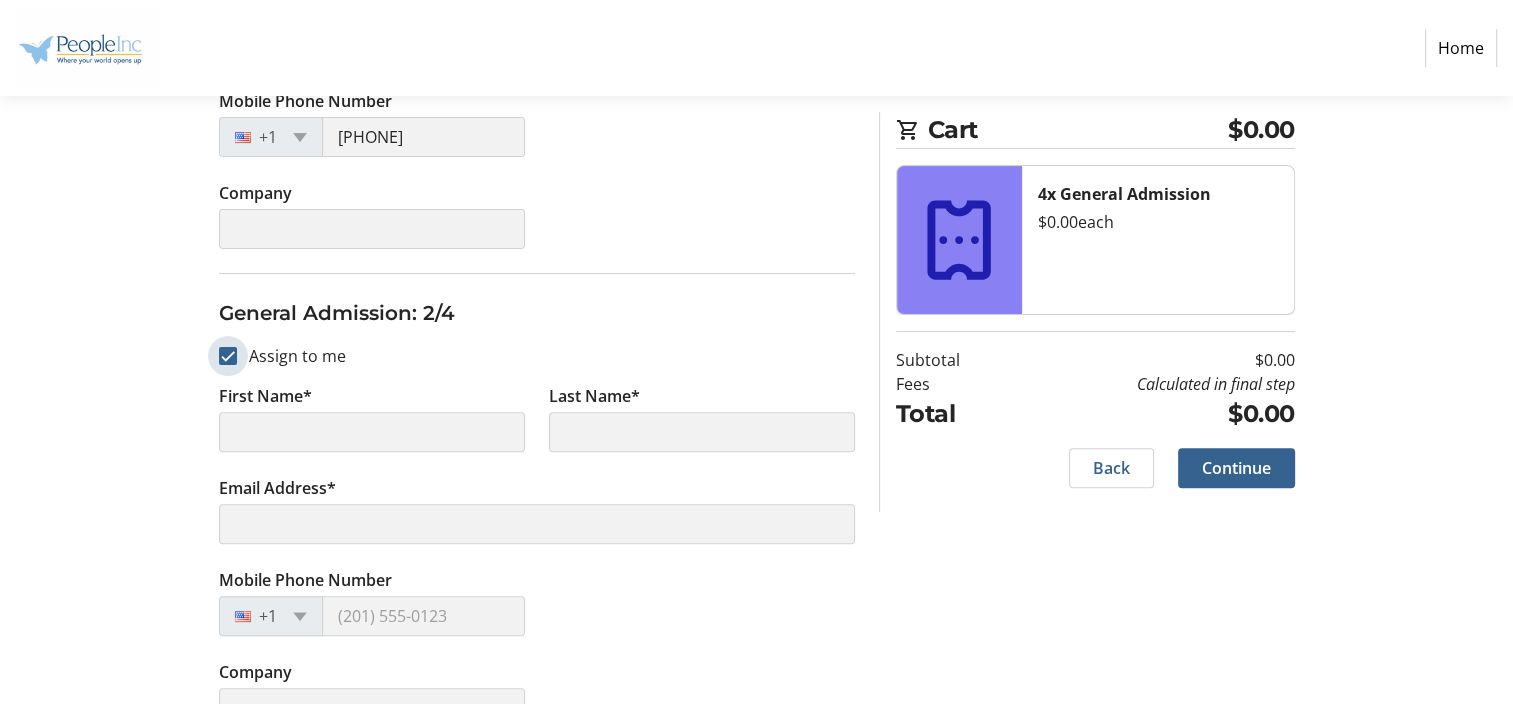 type on "[FIRST]" 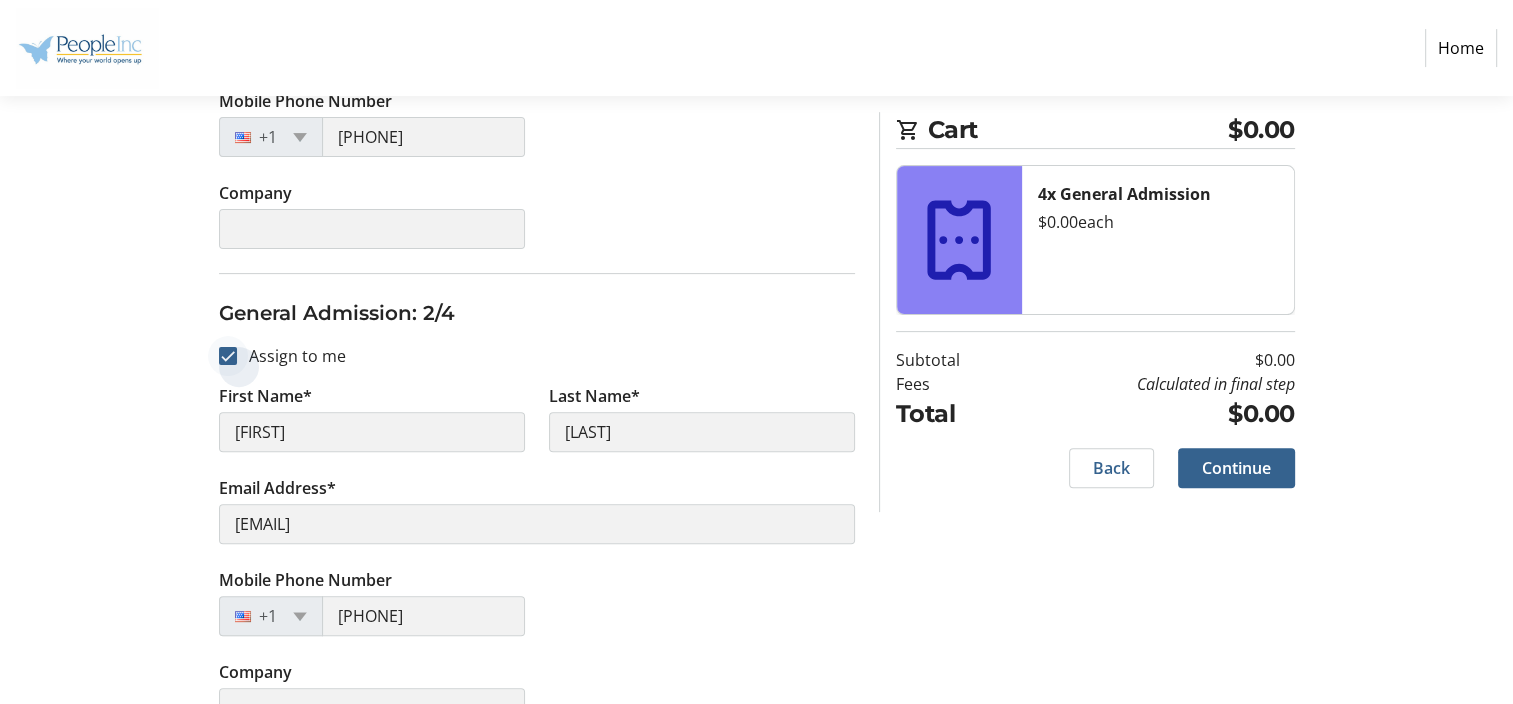 click at bounding box center [228, 356] 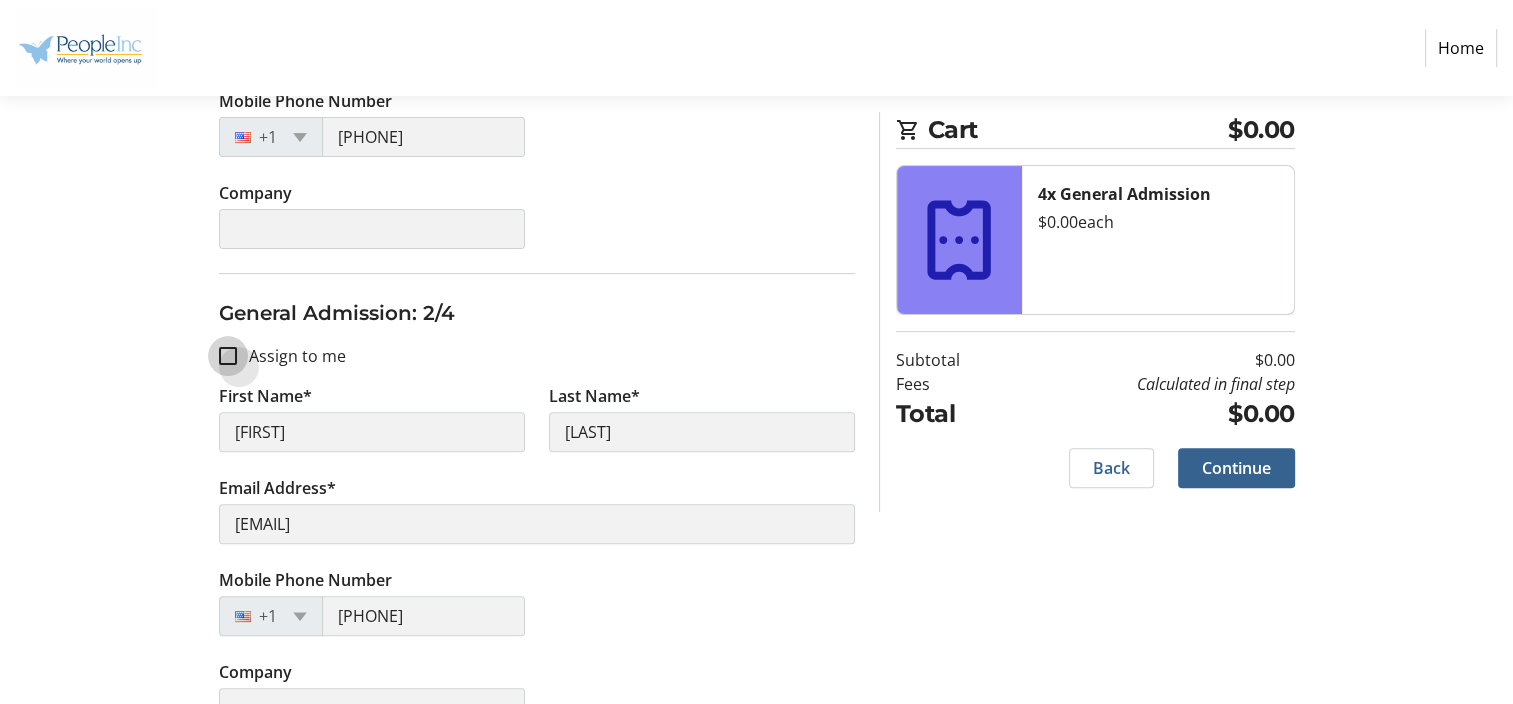 checkbox on "false" 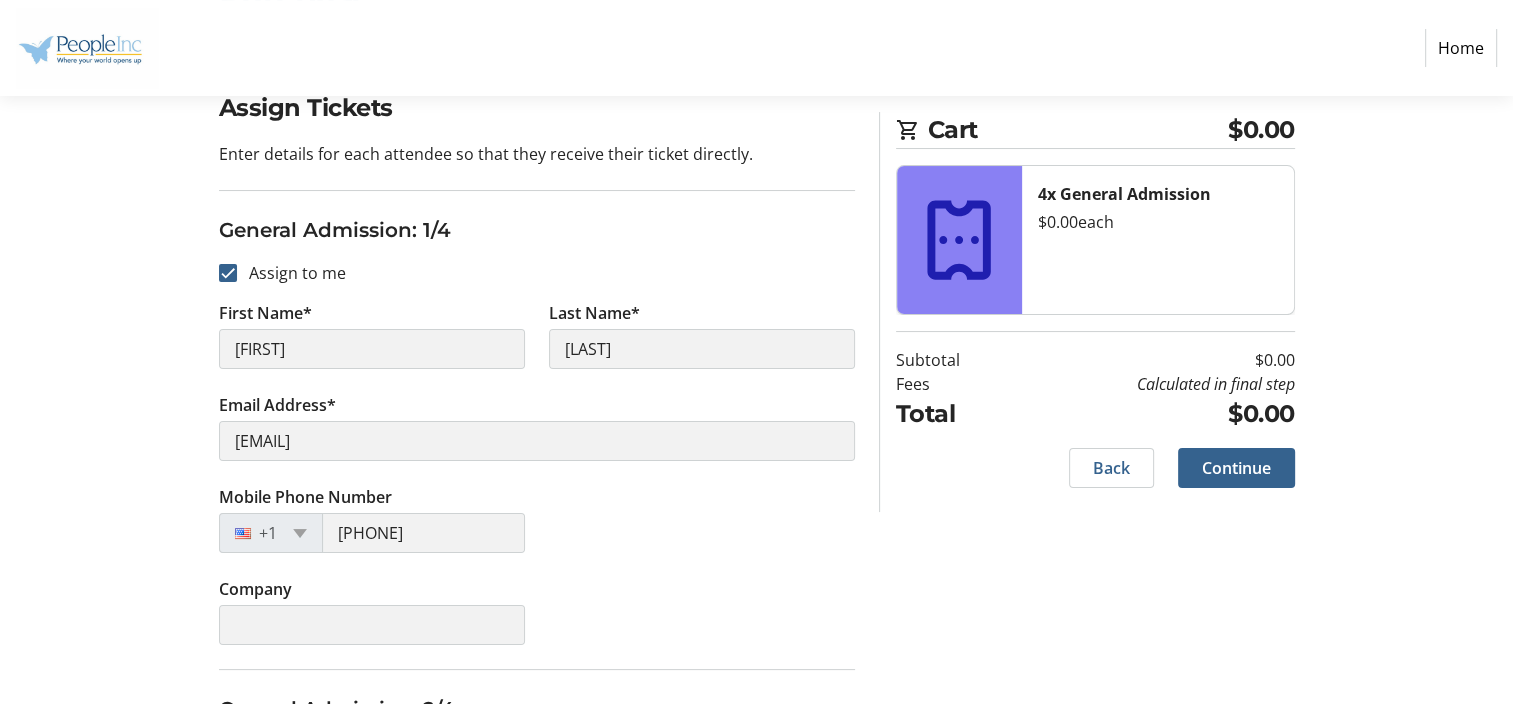 type 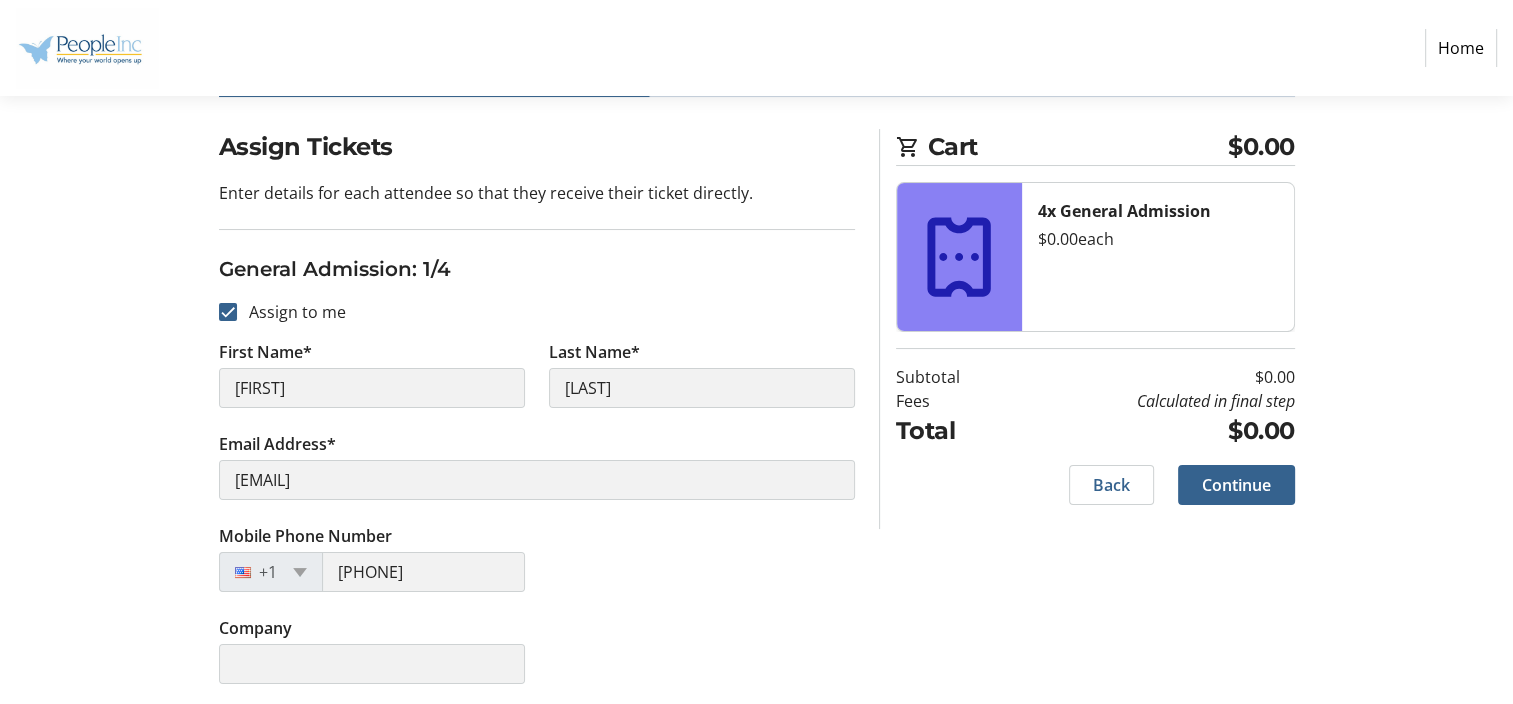 scroll, scrollTop: 300, scrollLeft: 0, axis: vertical 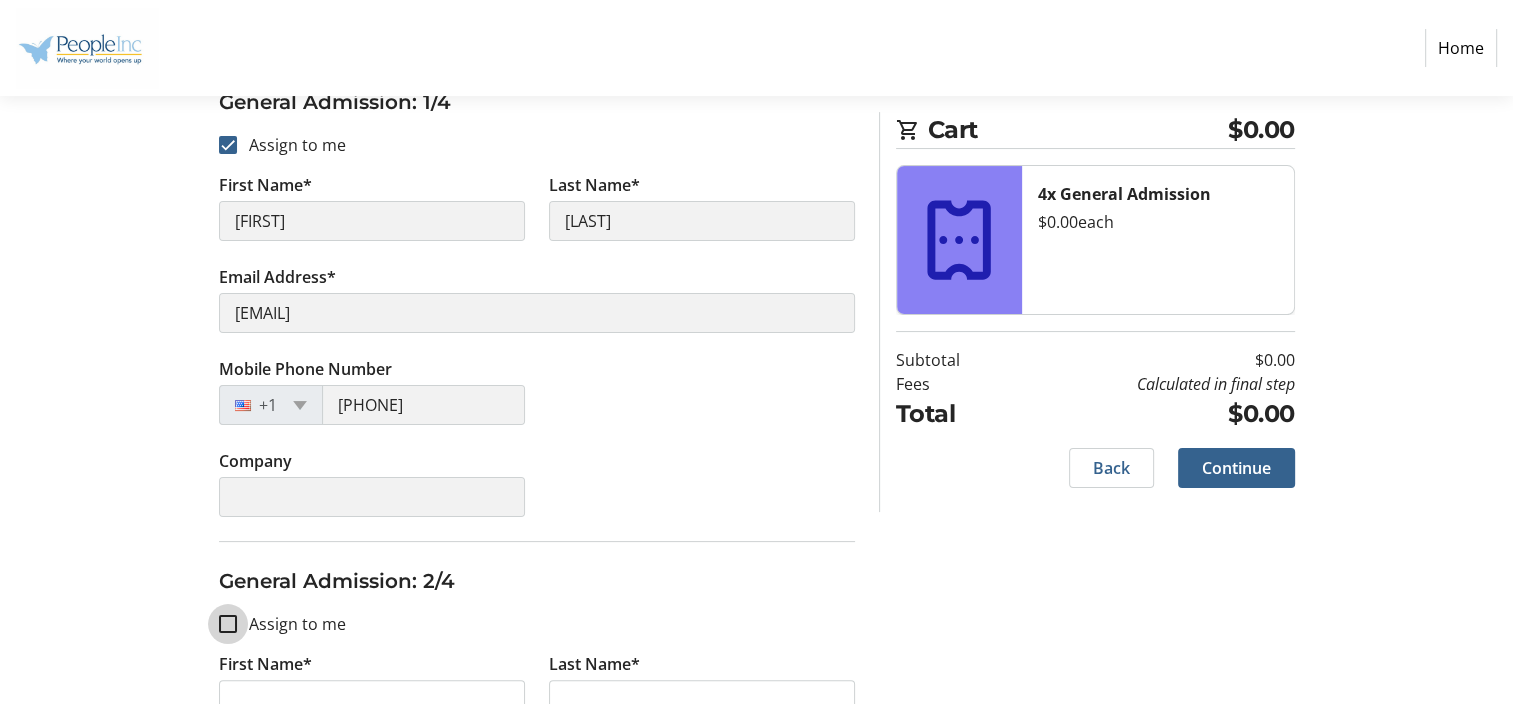 click on "Assign to me" at bounding box center [228, 624] 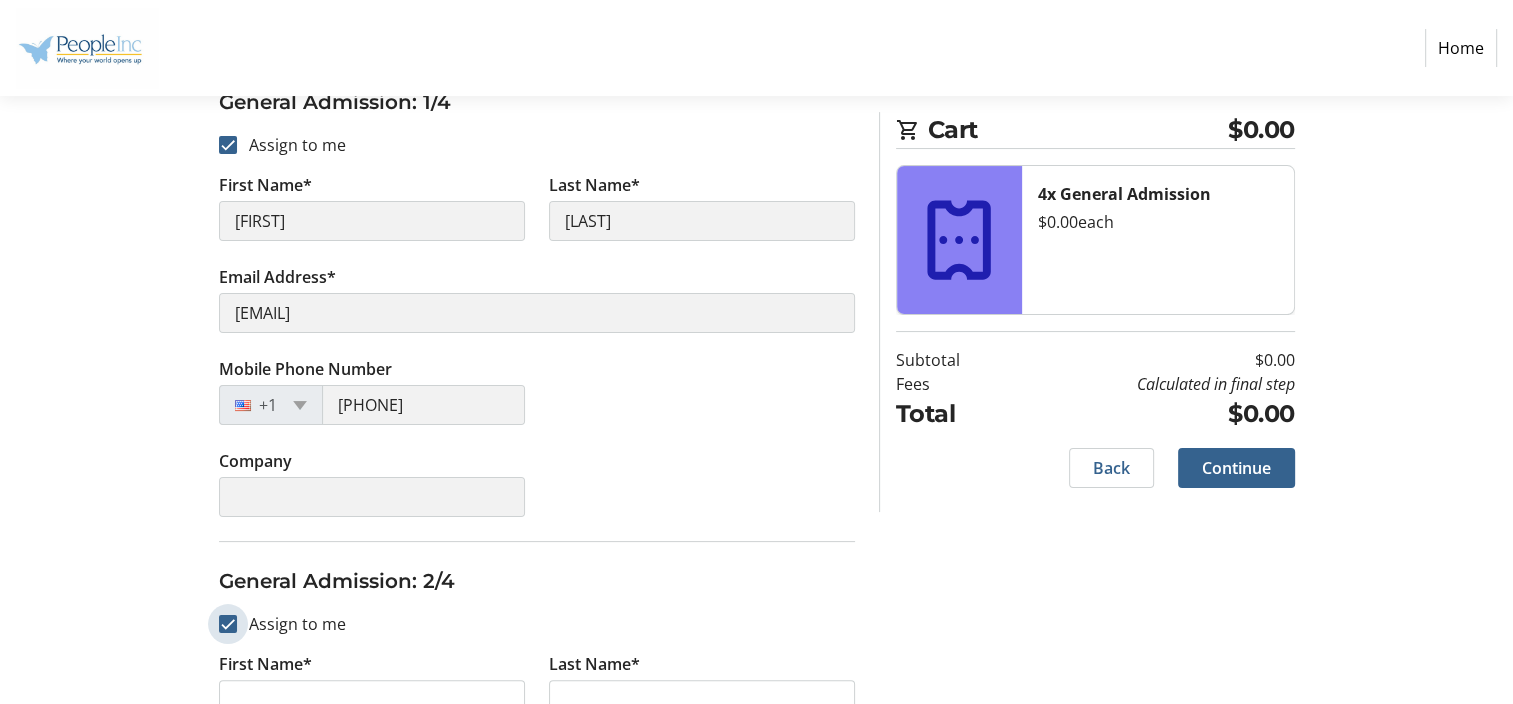 checkbox on "true" 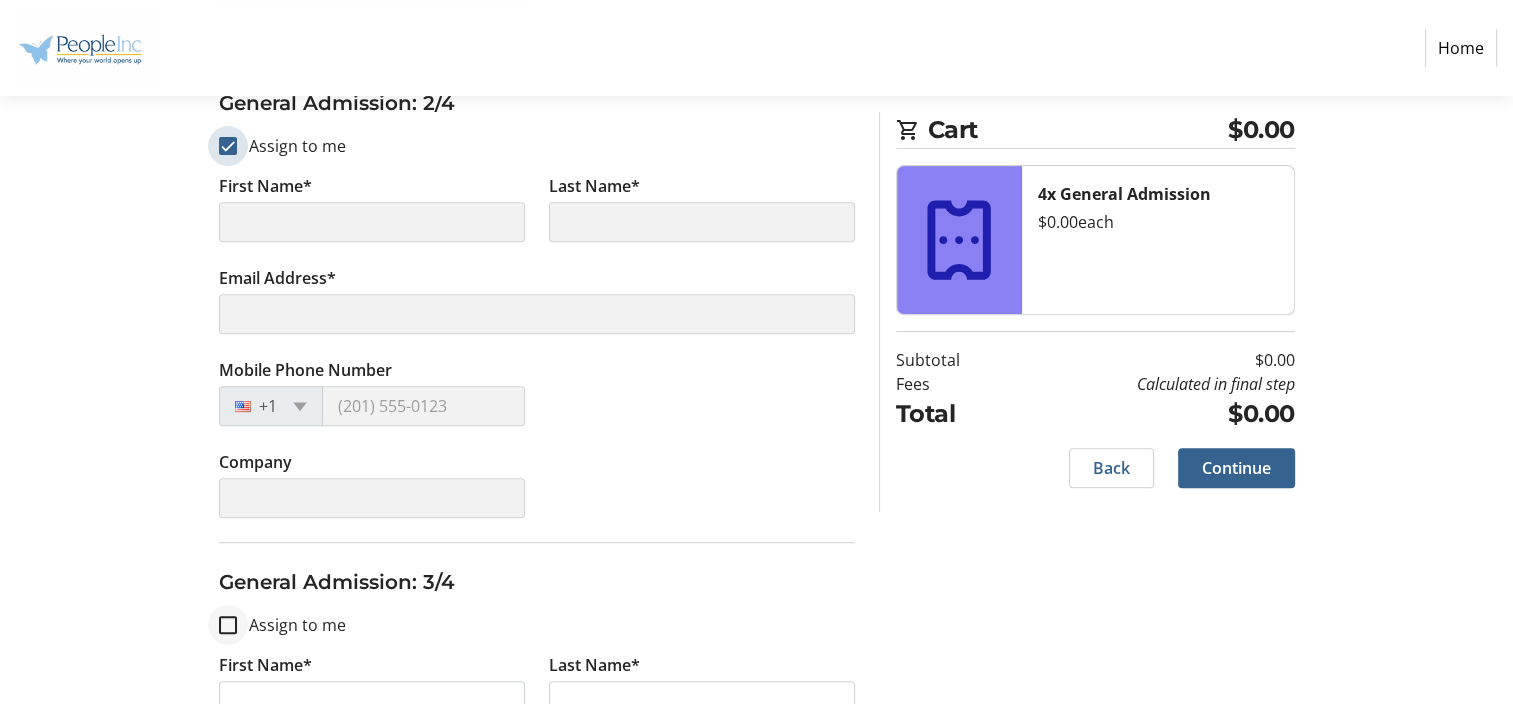 scroll, scrollTop: 800, scrollLeft: 0, axis: vertical 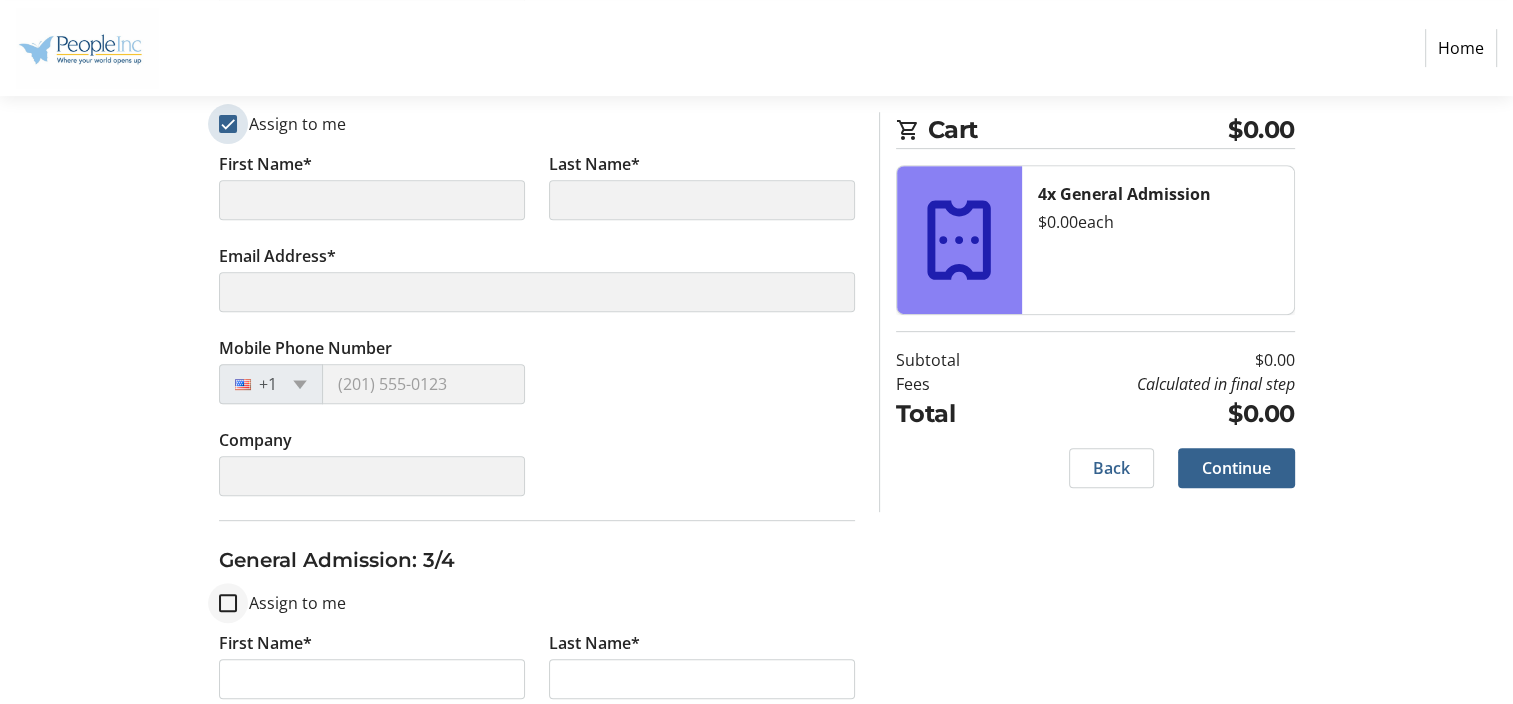 type on "[FIRST]" 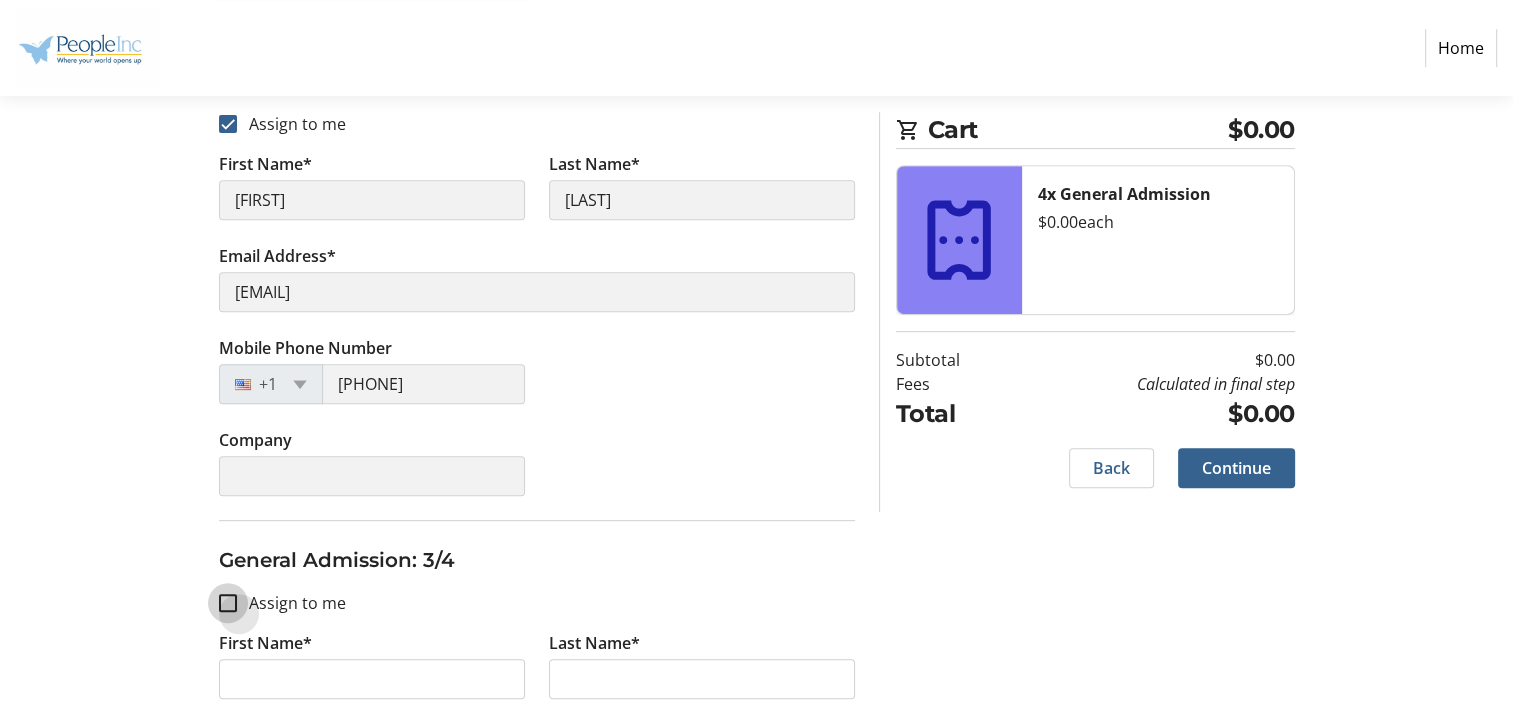 click on "Assign to me" at bounding box center [228, 603] 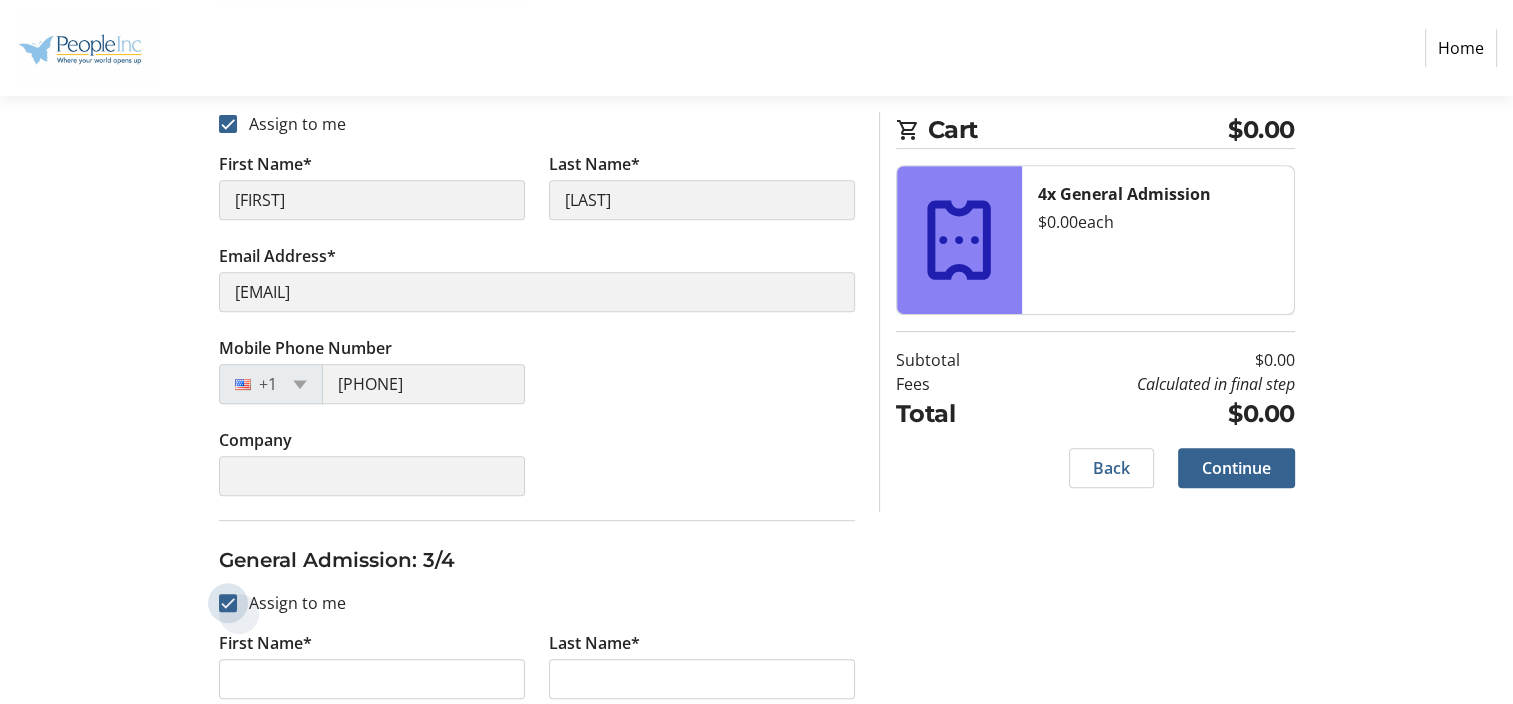 checkbox on "true" 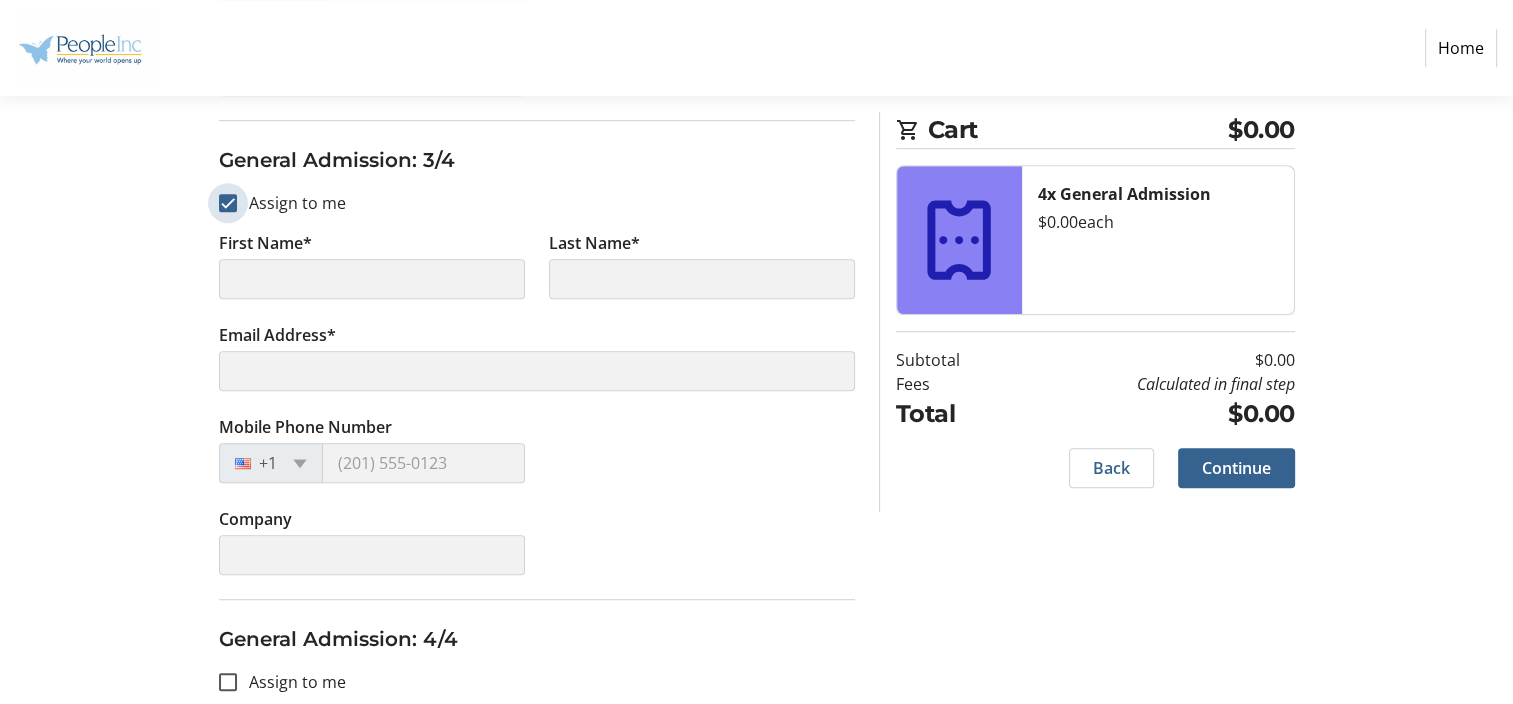 type on "[FIRST]" 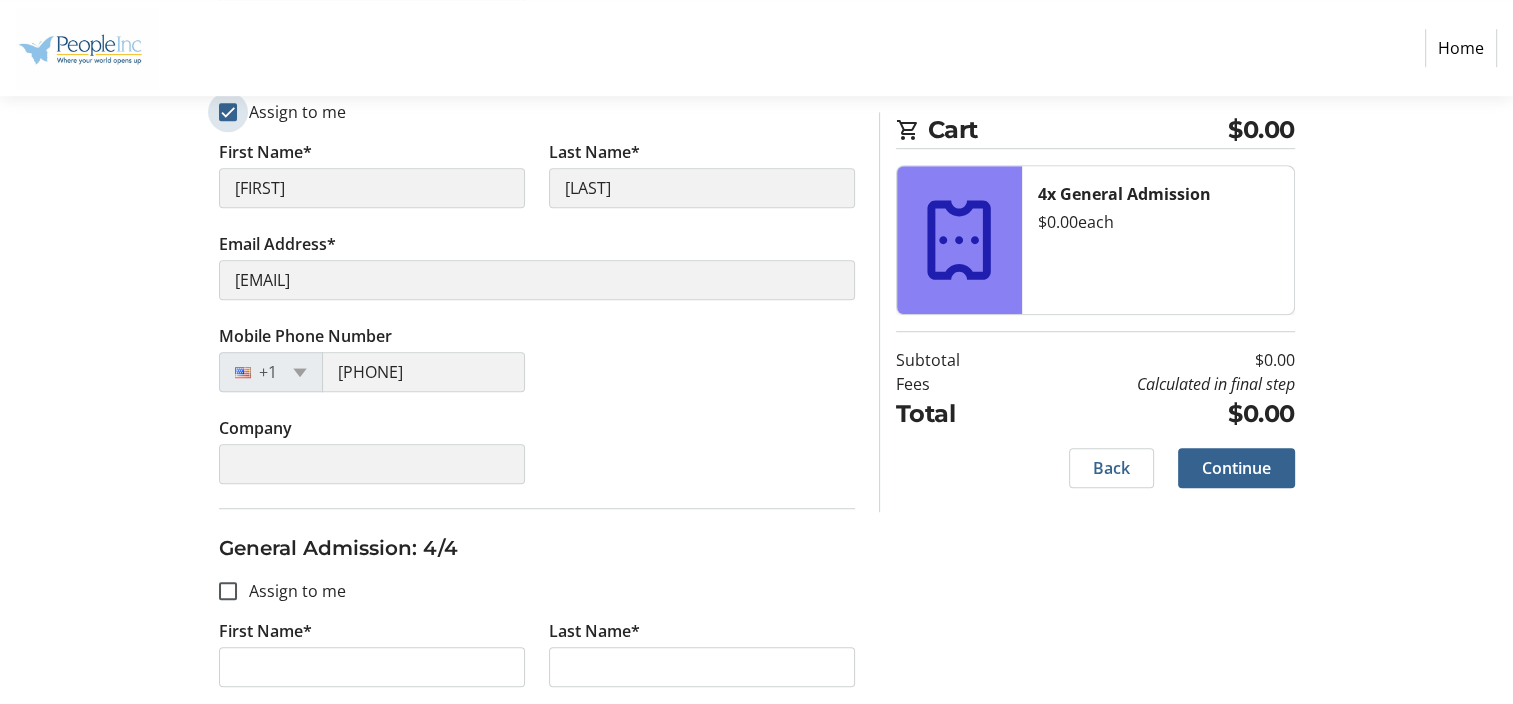 scroll, scrollTop: 1400, scrollLeft: 0, axis: vertical 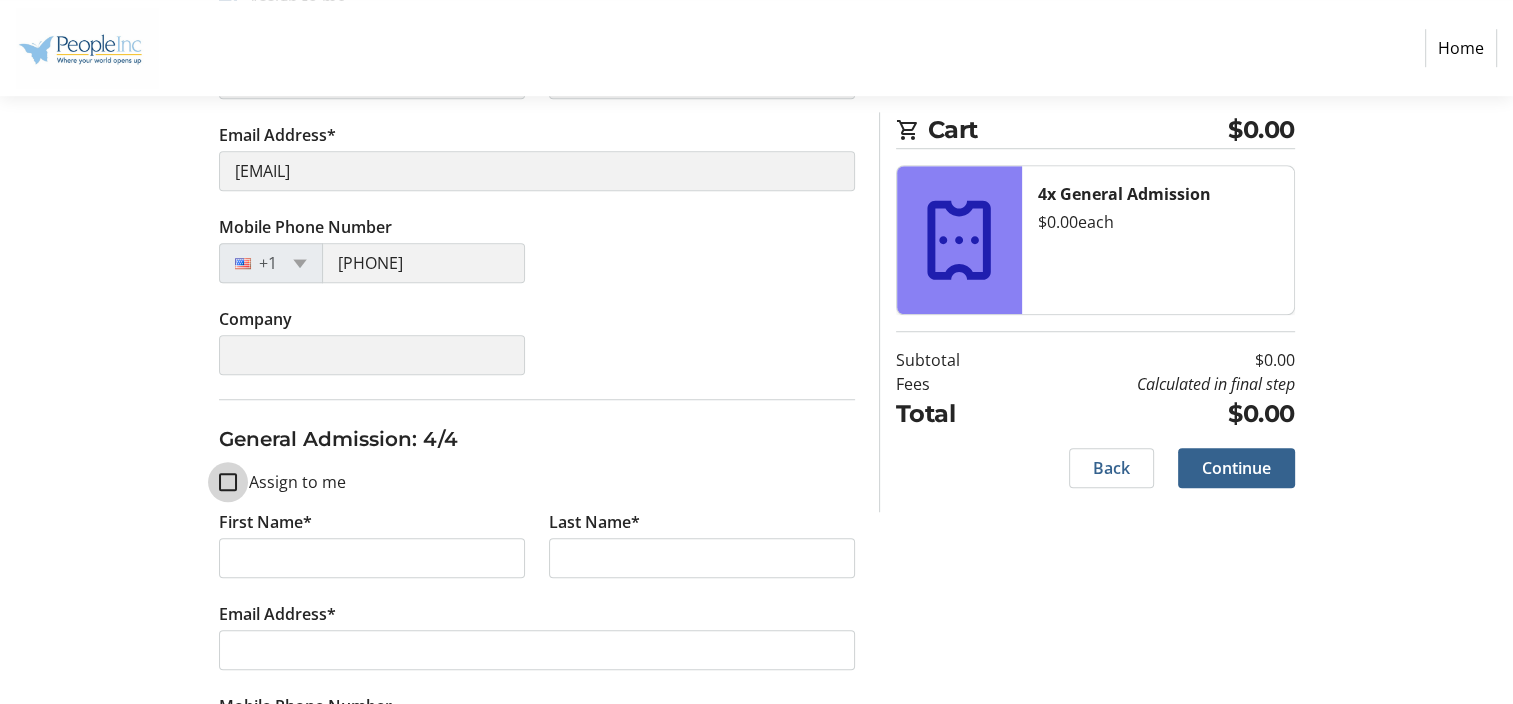 click on "Assign to me" at bounding box center [228, 482] 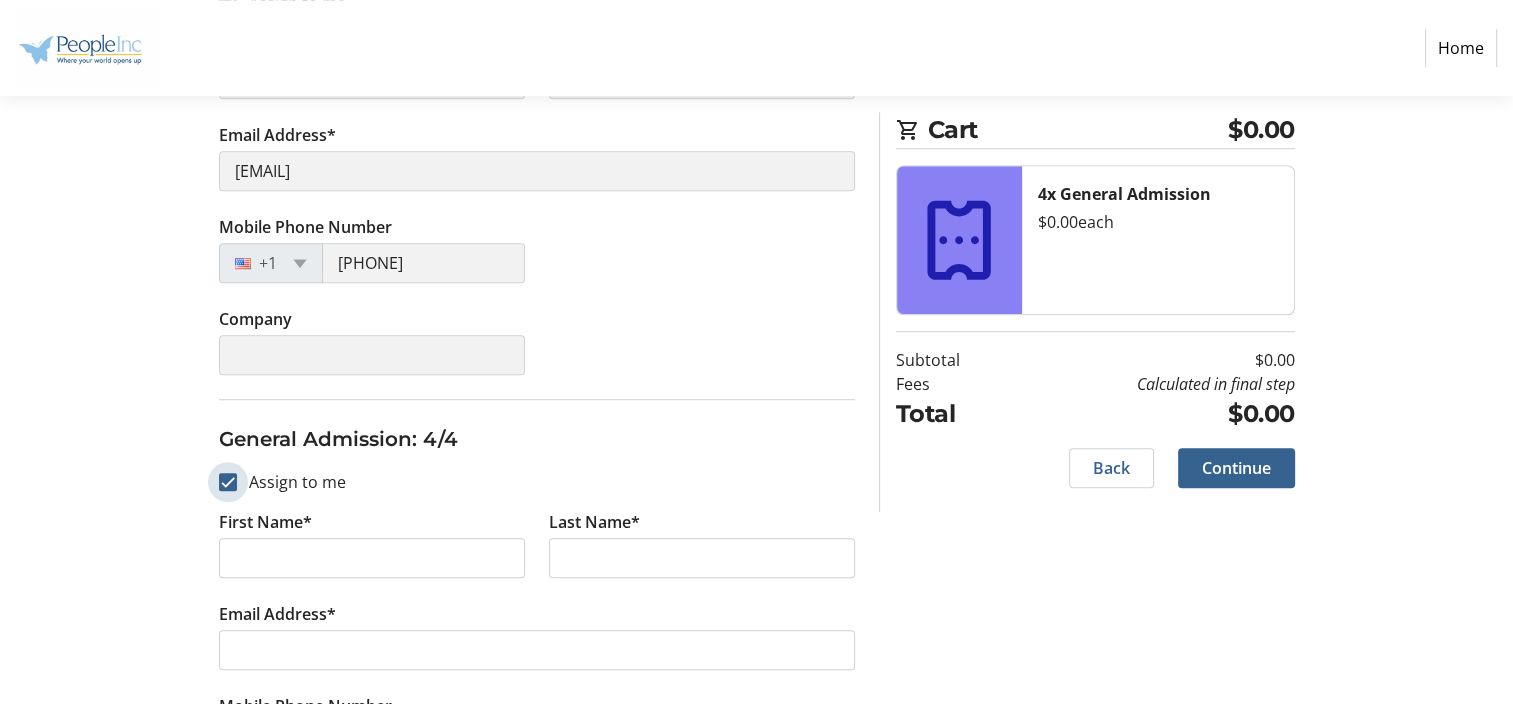 checkbox on "true" 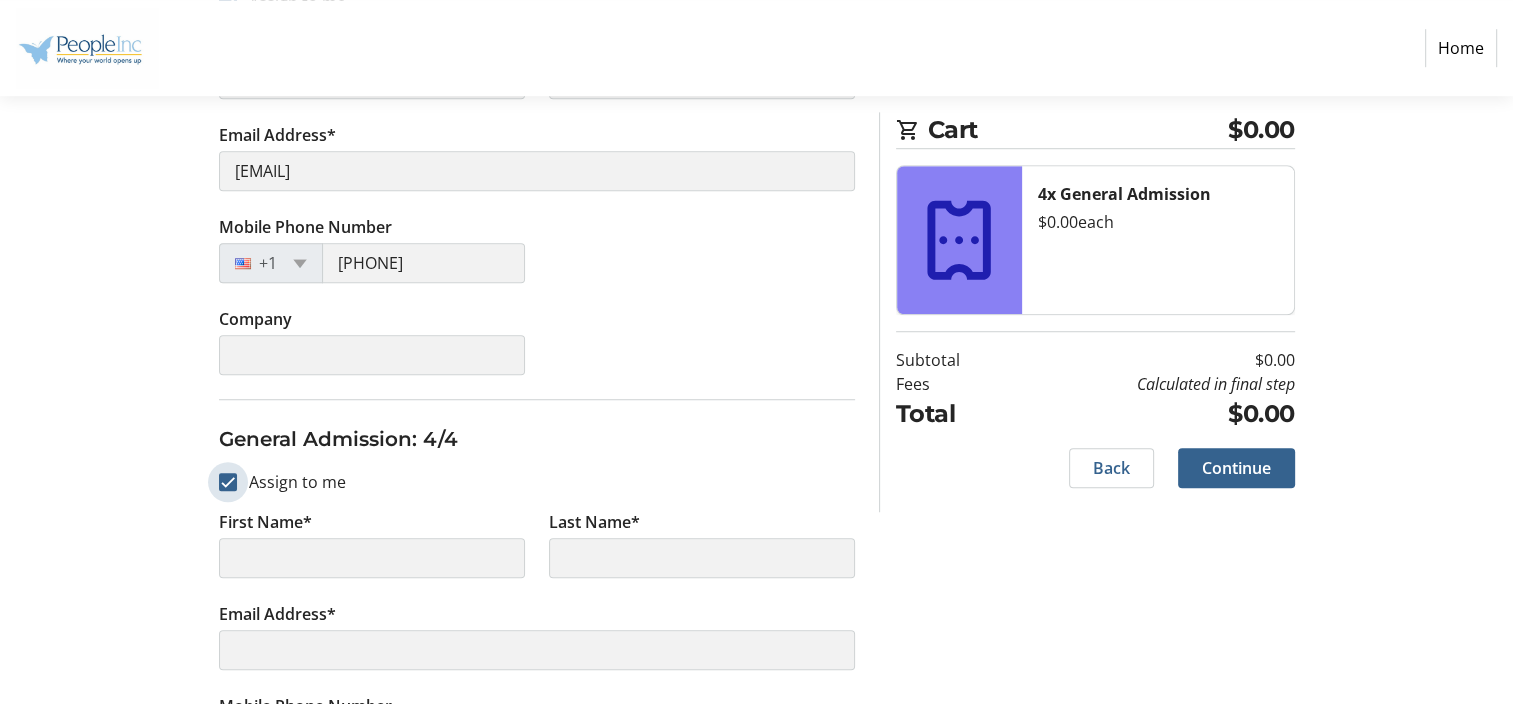 type on "[FIRST]" 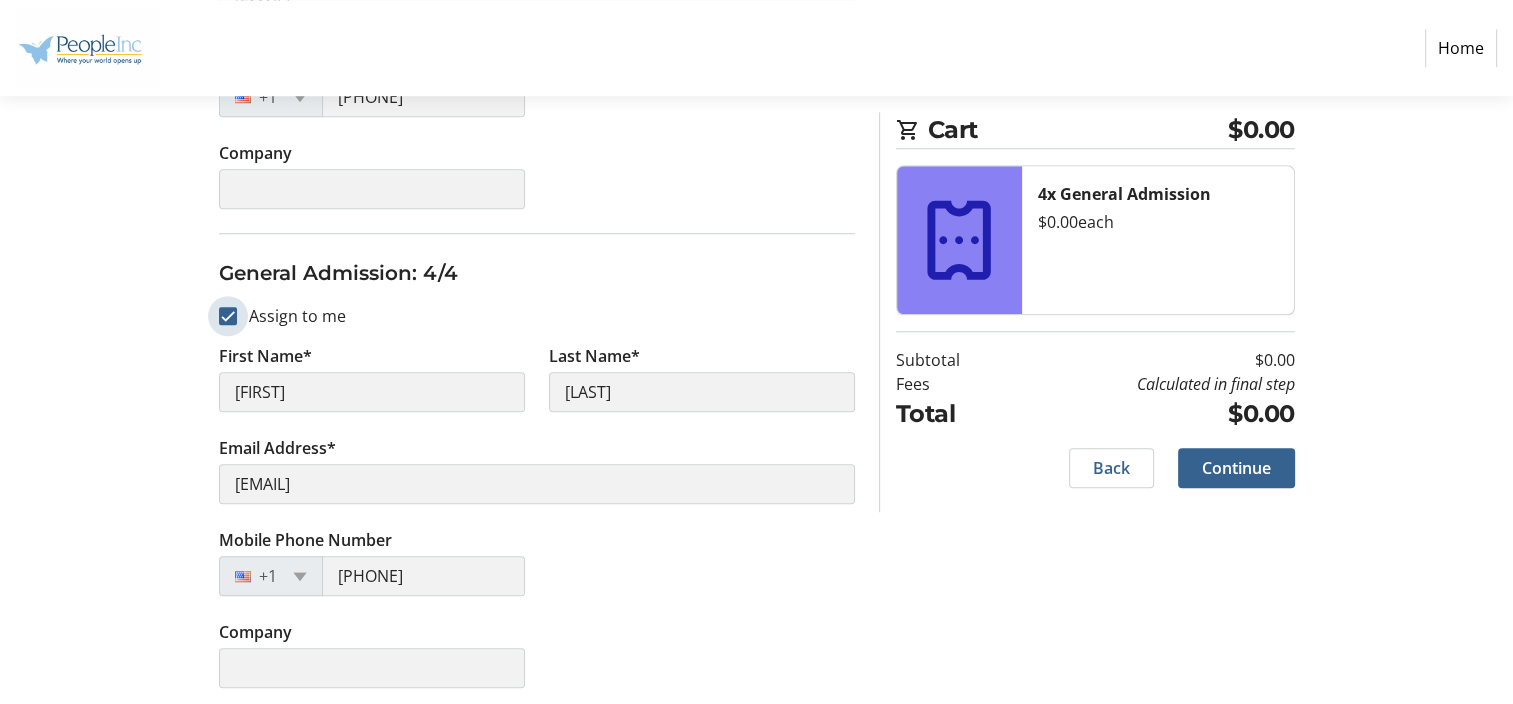 scroll, scrollTop: 1568, scrollLeft: 0, axis: vertical 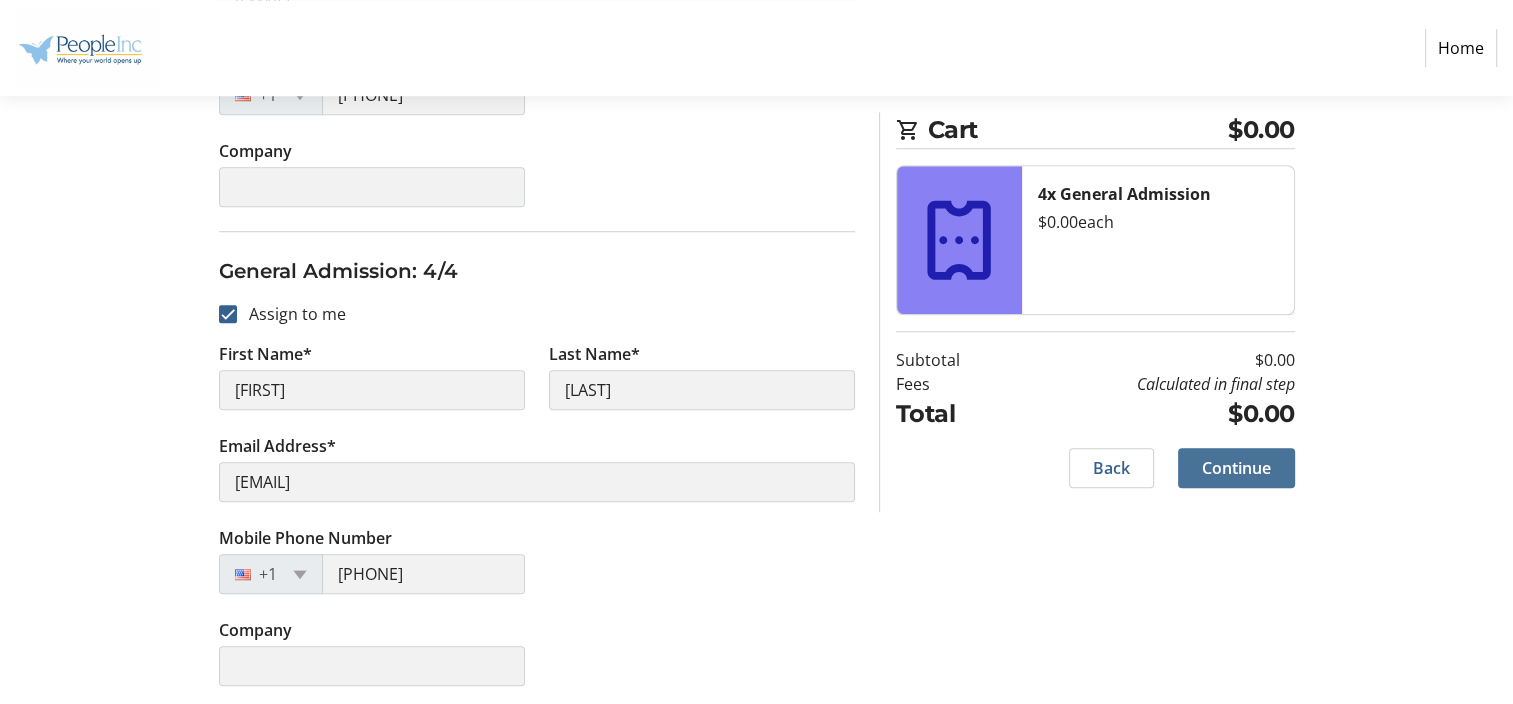 click on "Continue" 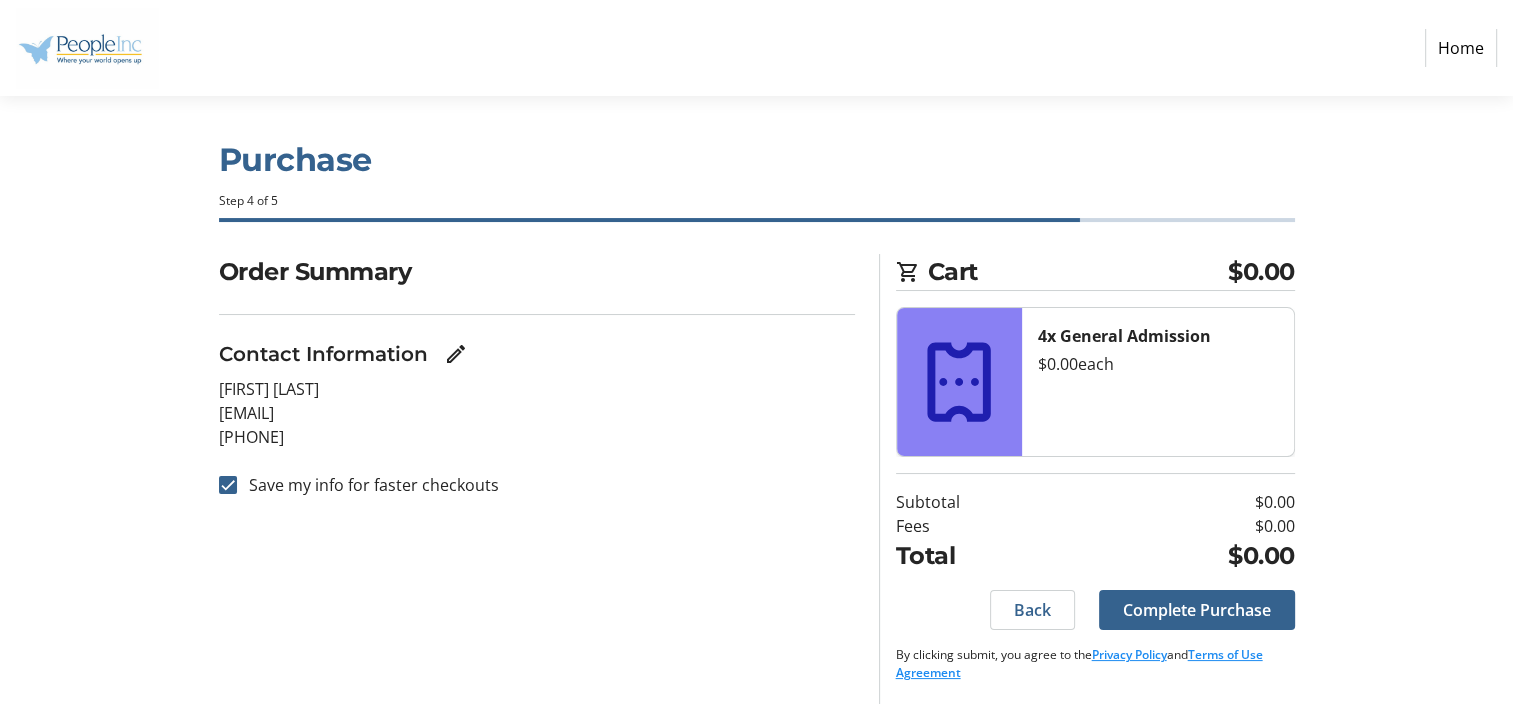 scroll, scrollTop: 9, scrollLeft: 0, axis: vertical 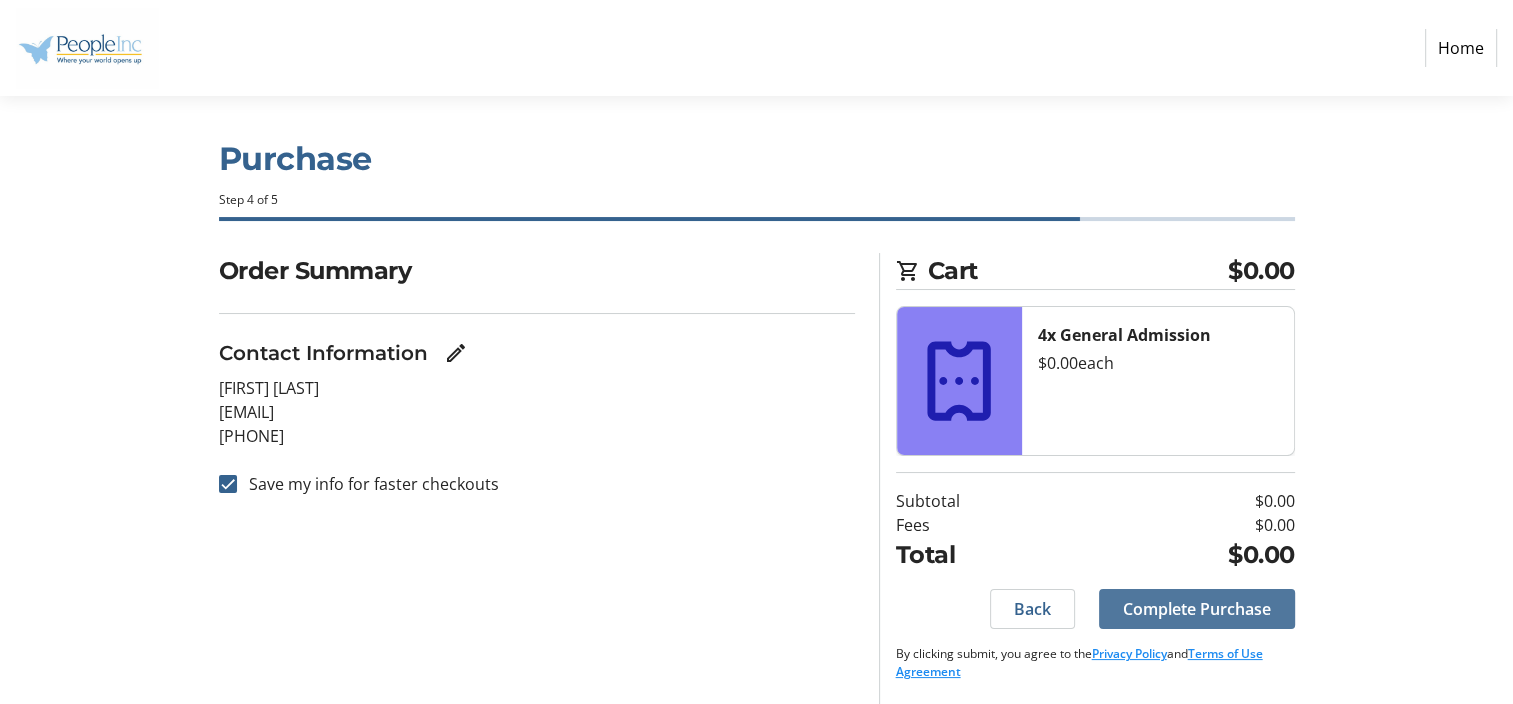 click on "Complete Purchase" 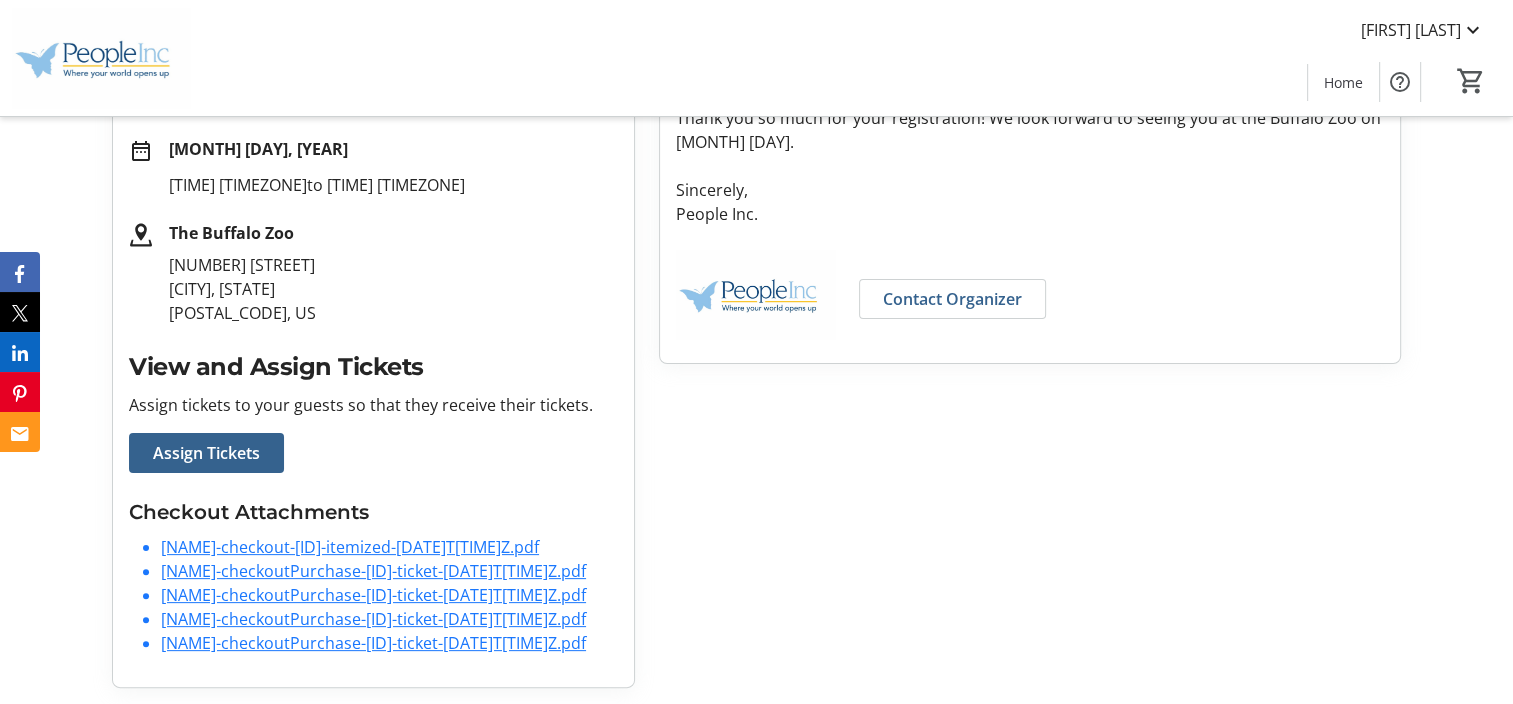 scroll, scrollTop: 500, scrollLeft: 0, axis: vertical 